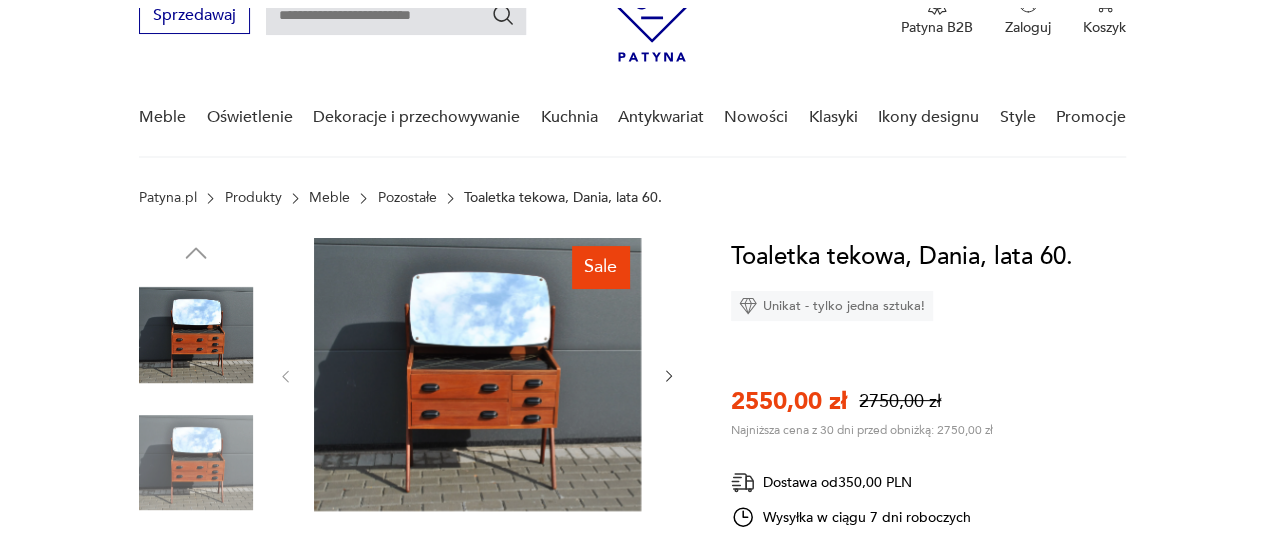 scroll, scrollTop: 100, scrollLeft: 0, axis: vertical 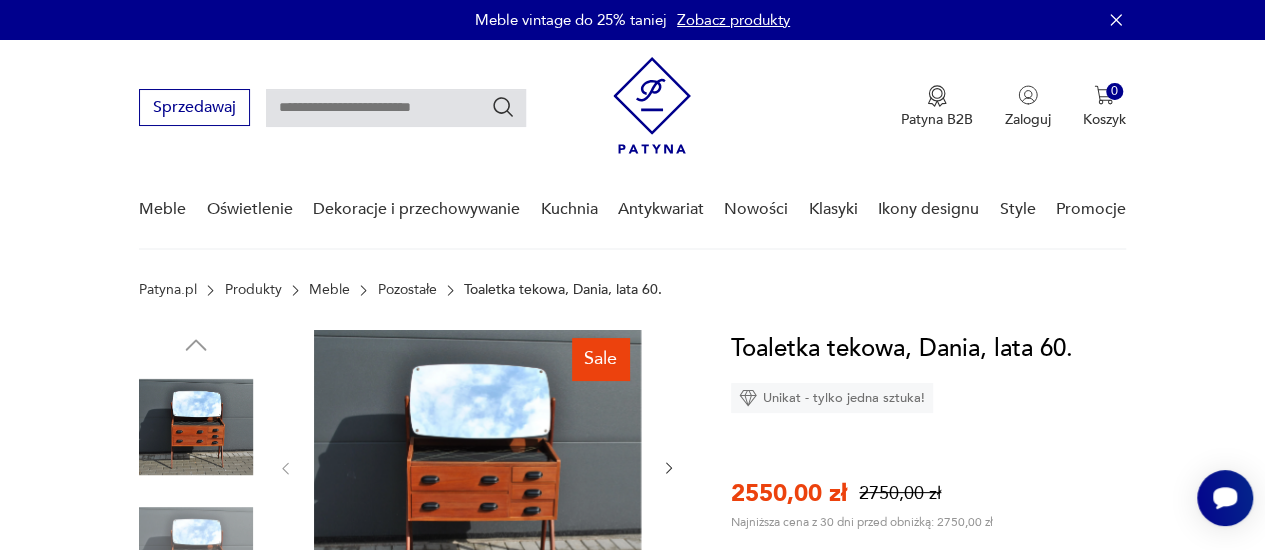 click on "Pozostałe" at bounding box center (407, 290) 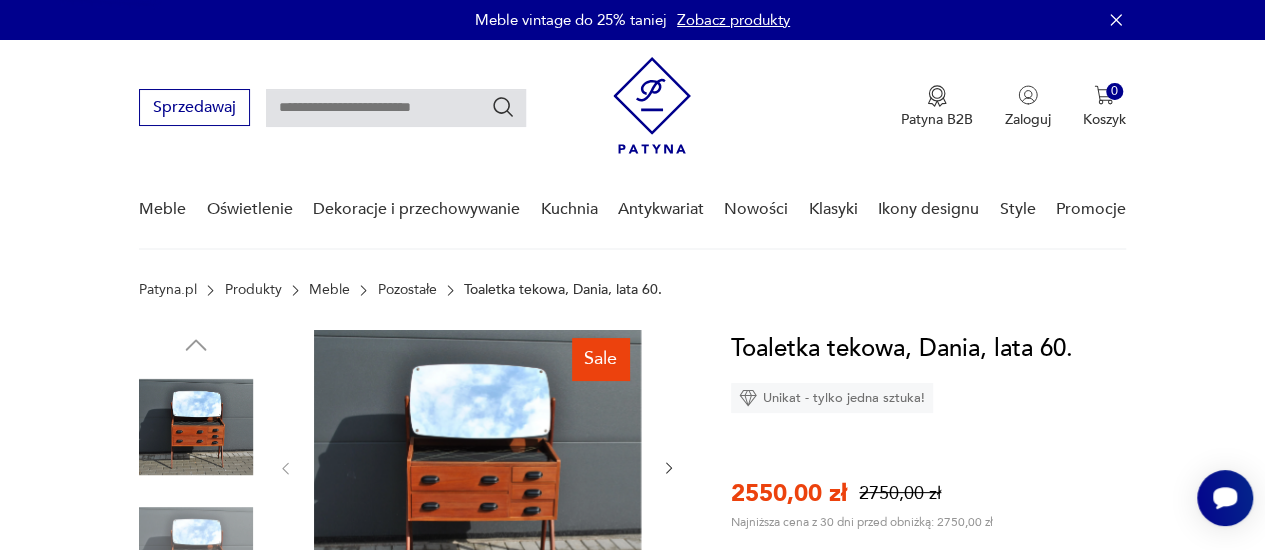 click on "Pozostałe" at bounding box center (407, 290) 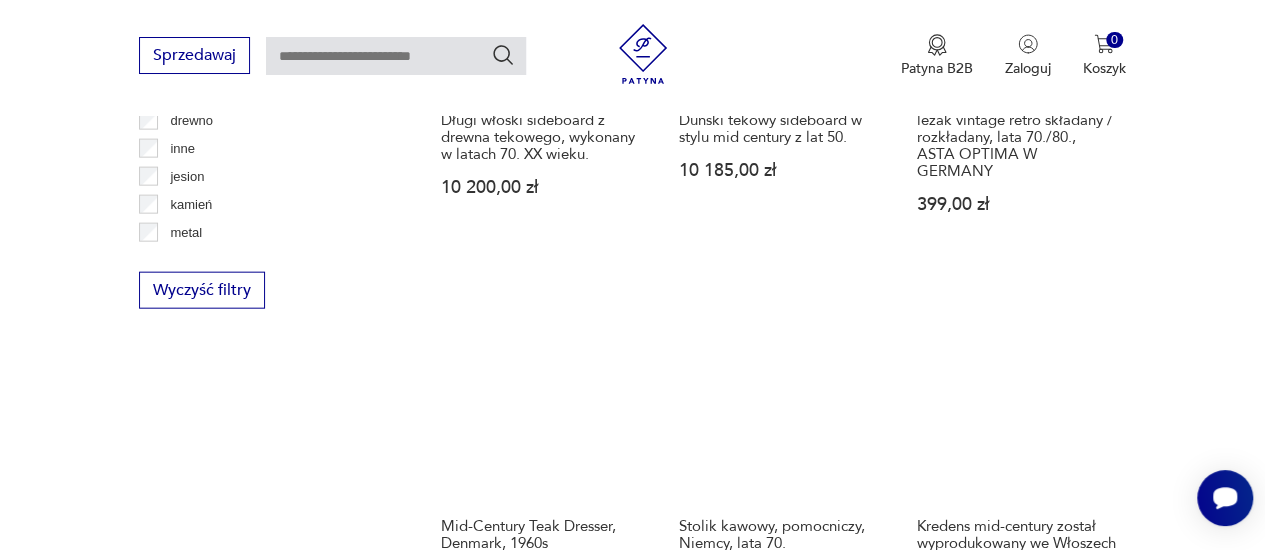 scroll, scrollTop: 2430, scrollLeft: 0, axis: vertical 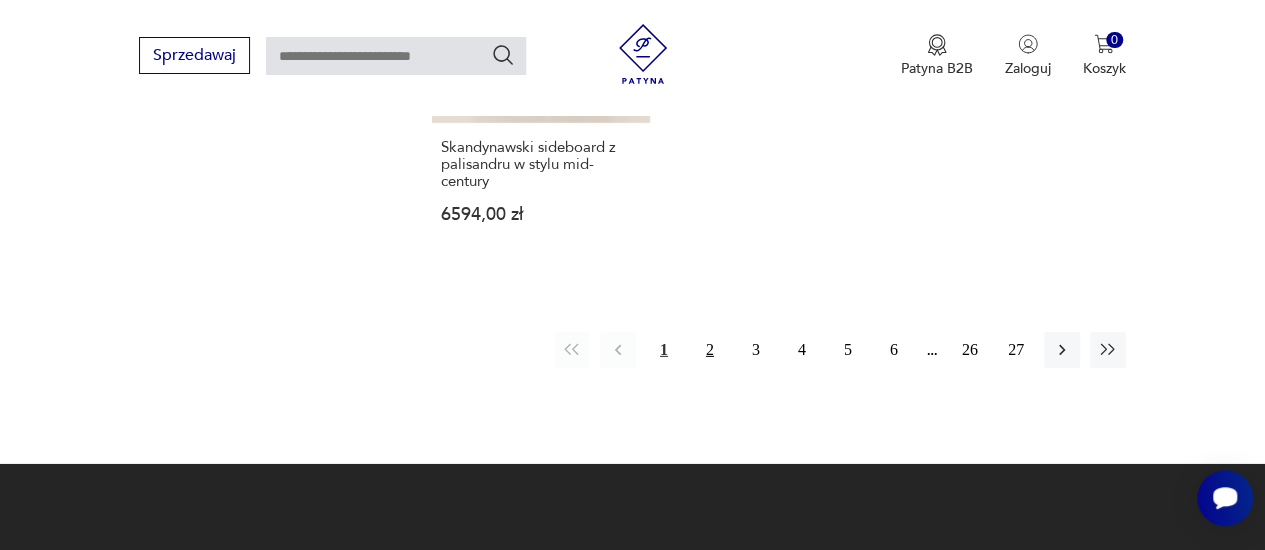 click on "2" at bounding box center [710, 350] 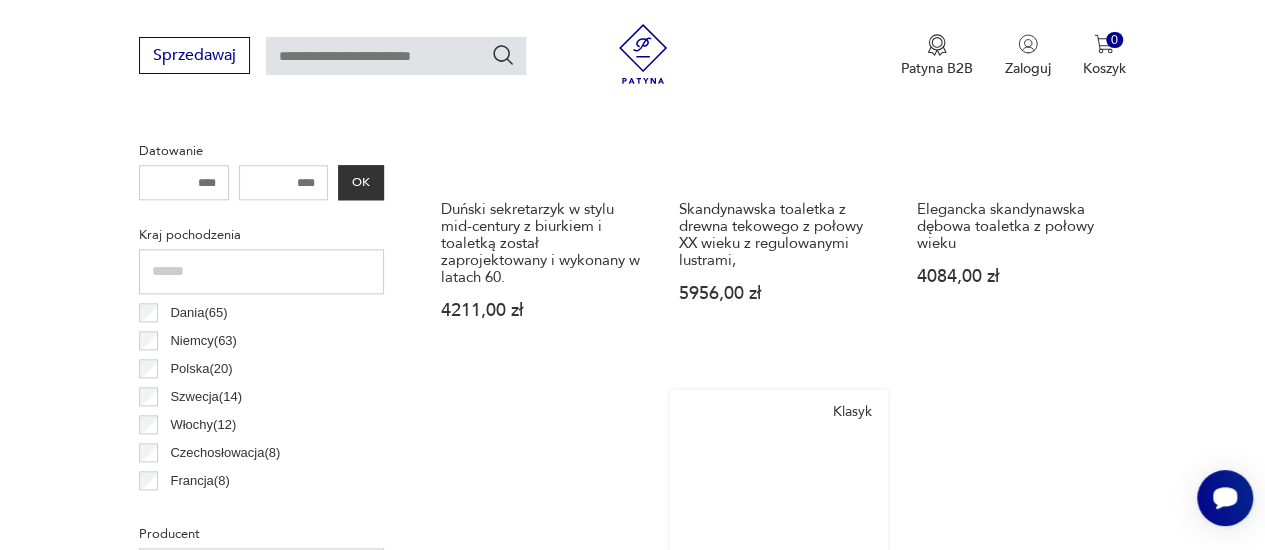 scroll, scrollTop: 930, scrollLeft: 0, axis: vertical 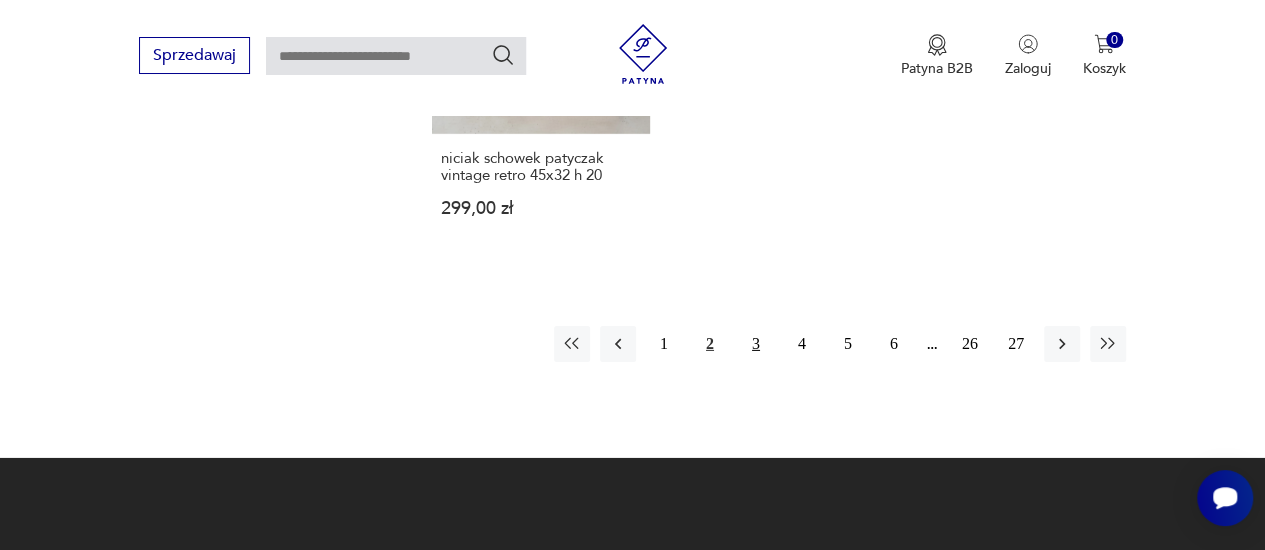 click on "3" at bounding box center (756, 344) 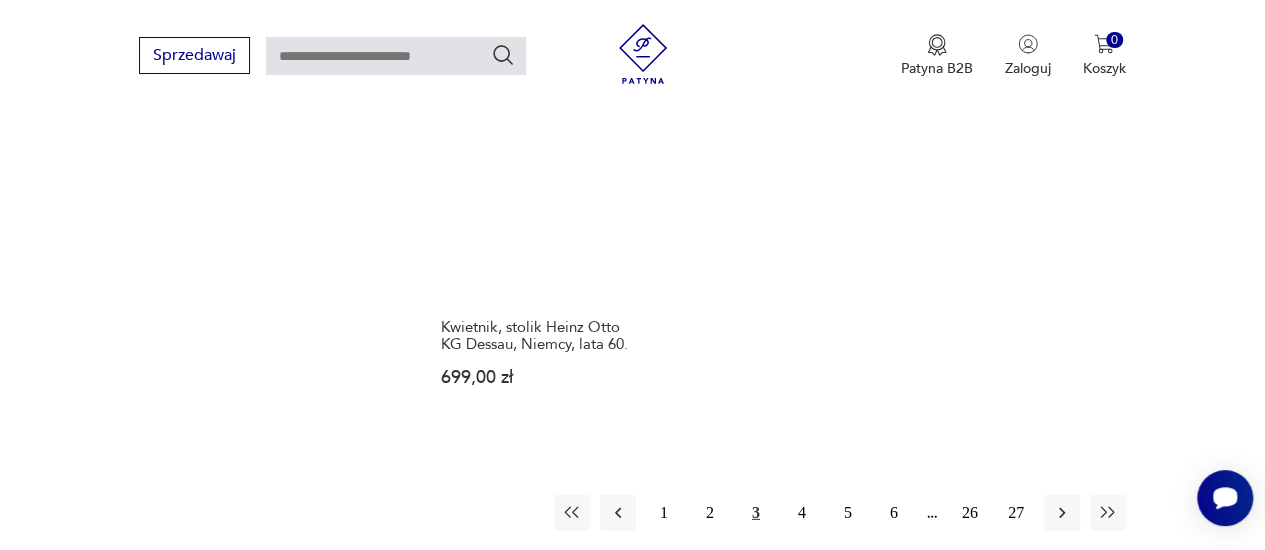 scroll, scrollTop: 2930, scrollLeft: 0, axis: vertical 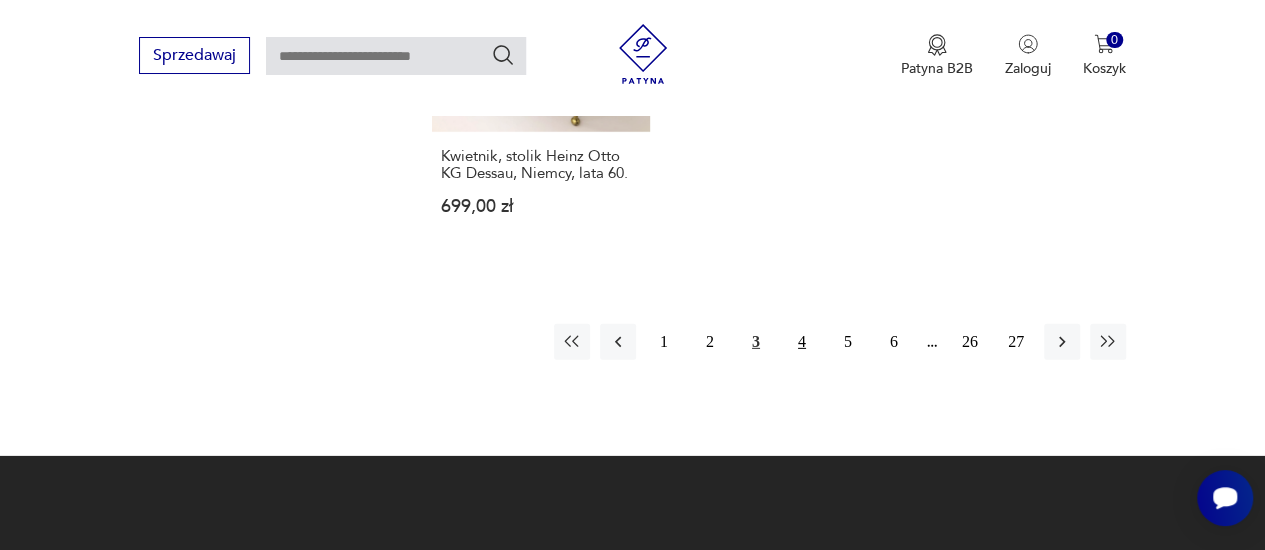 click on "4" at bounding box center [802, 342] 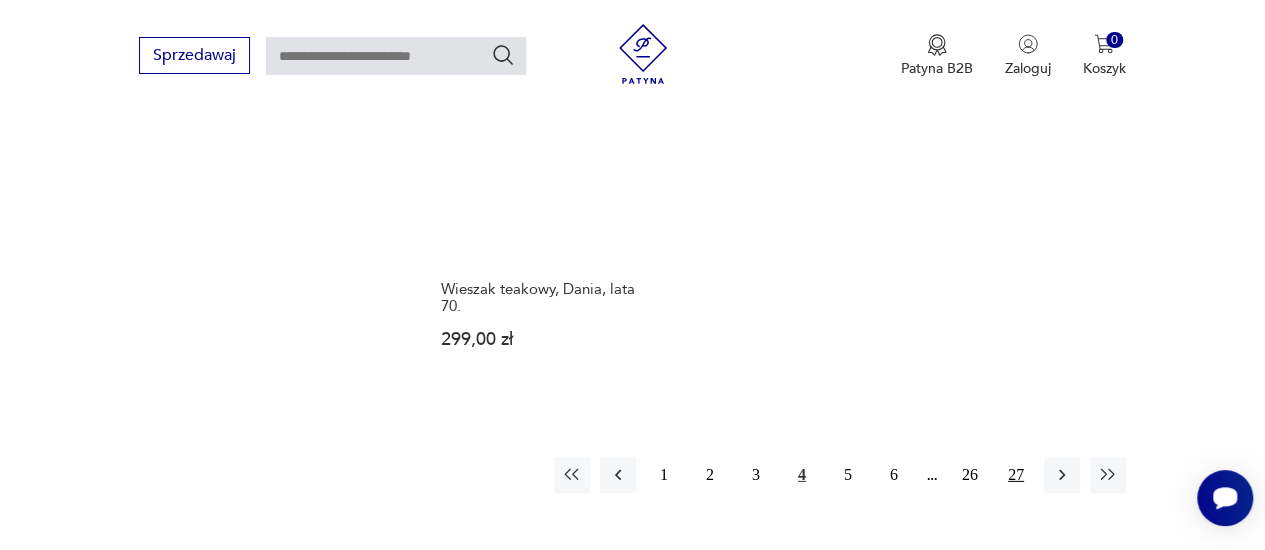 scroll, scrollTop: 3030, scrollLeft: 0, axis: vertical 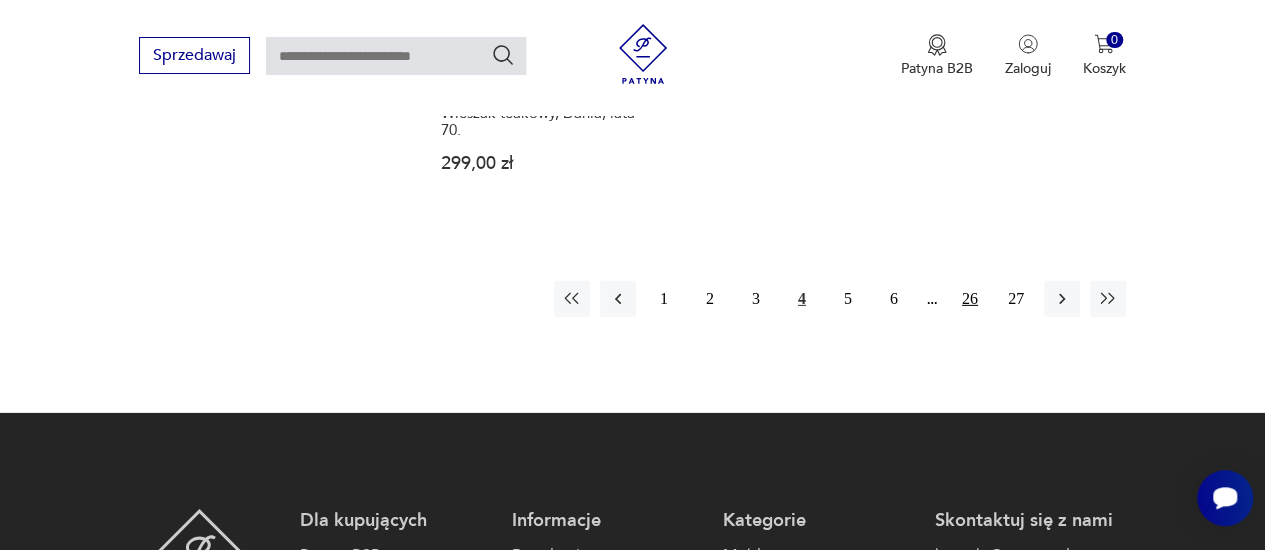 click on "5" at bounding box center (848, 299) 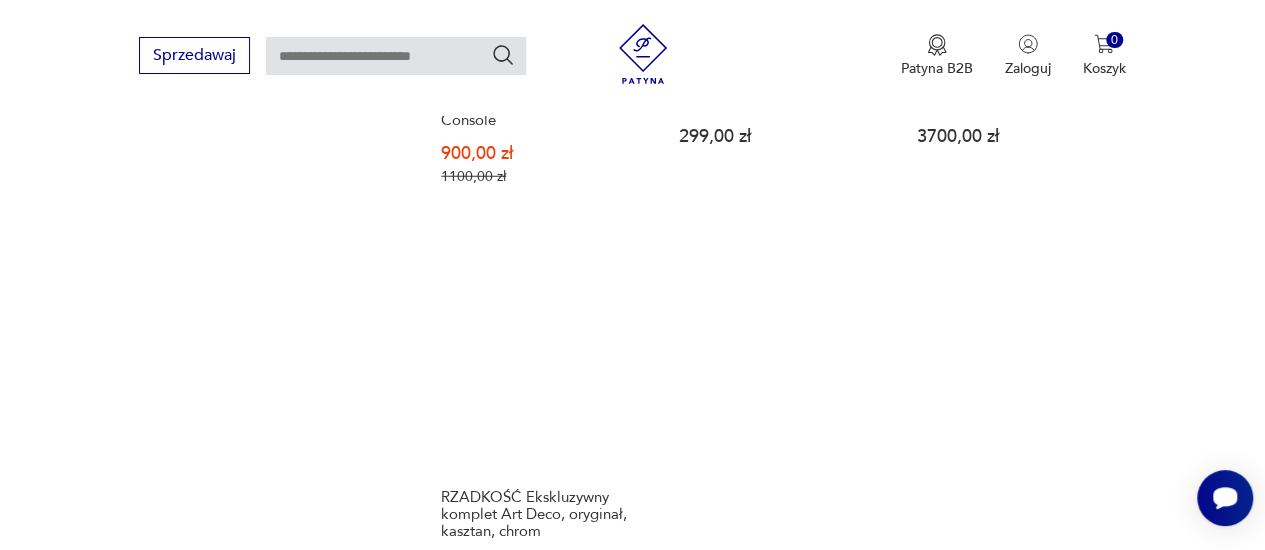 scroll, scrollTop: 2830, scrollLeft: 0, axis: vertical 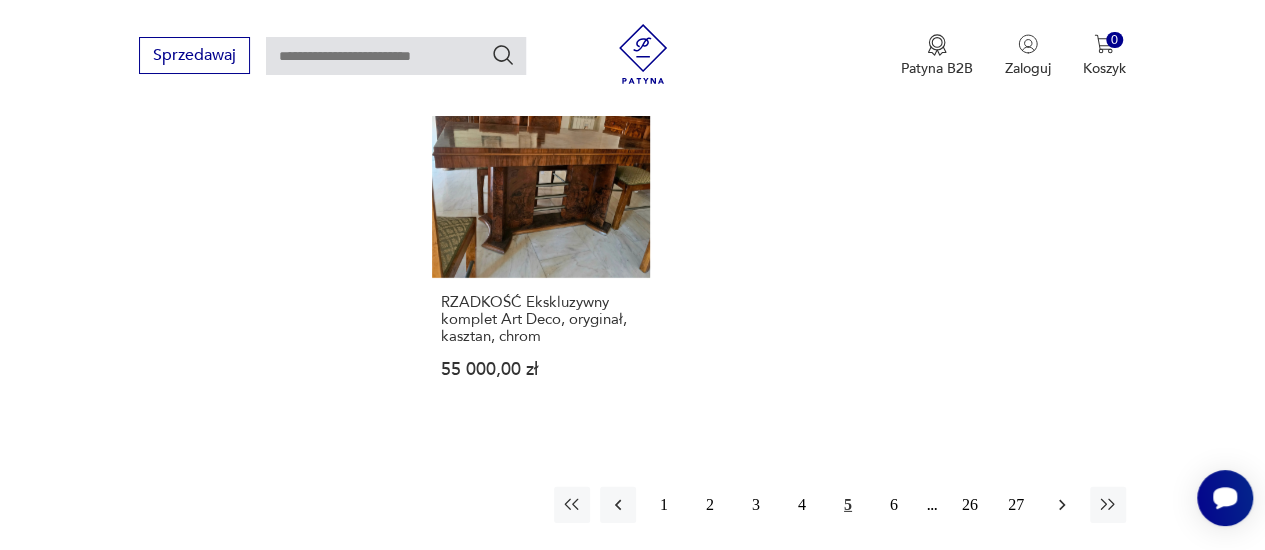 click 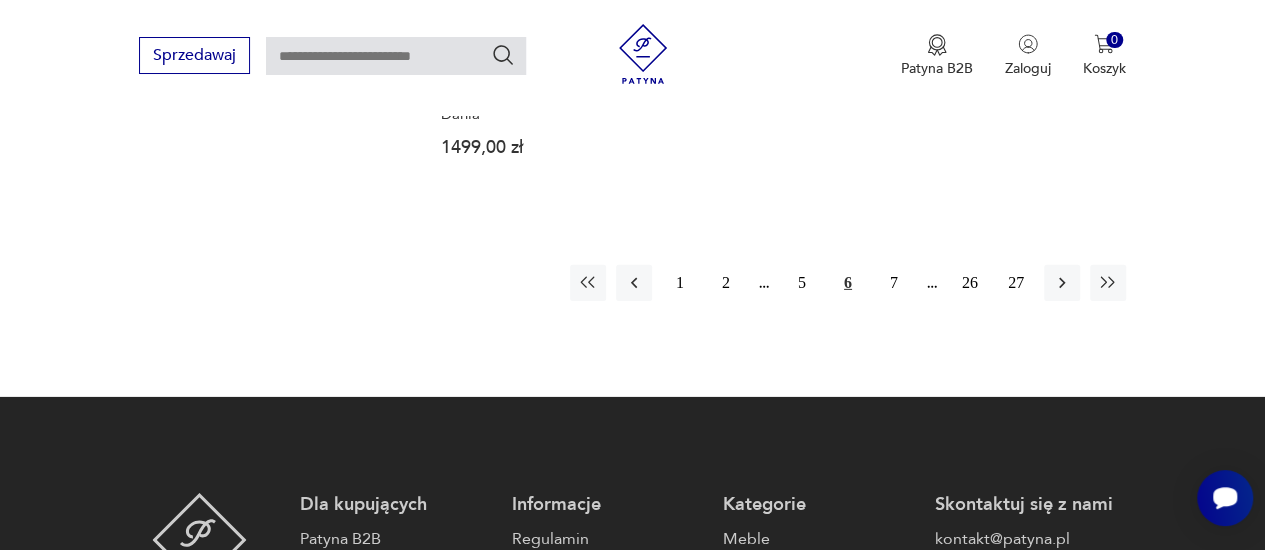 scroll, scrollTop: 3030, scrollLeft: 0, axis: vertical 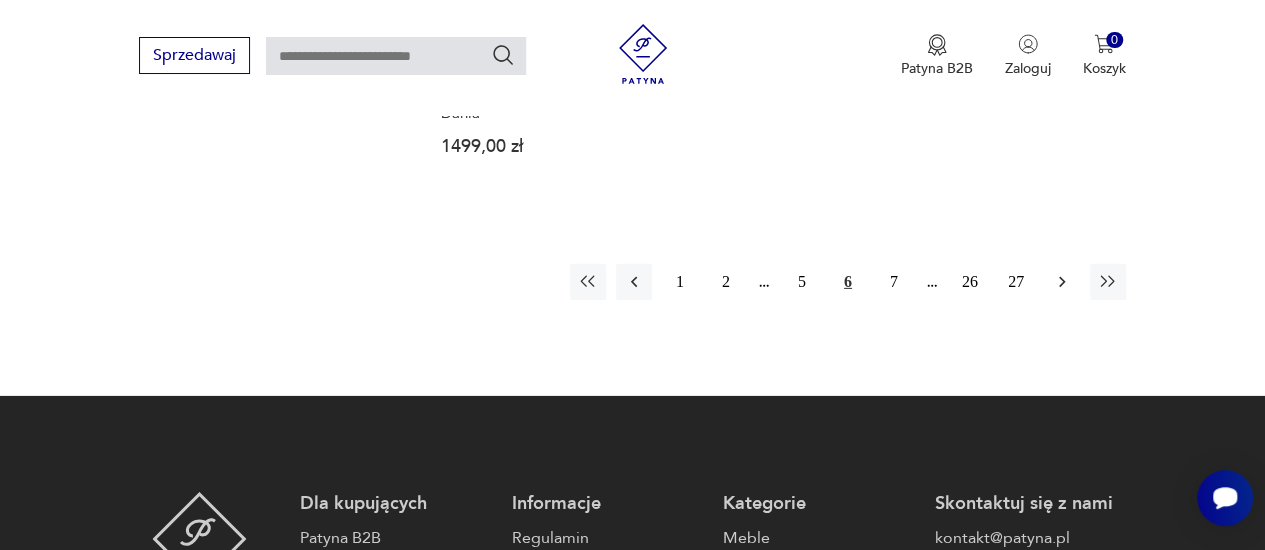 click 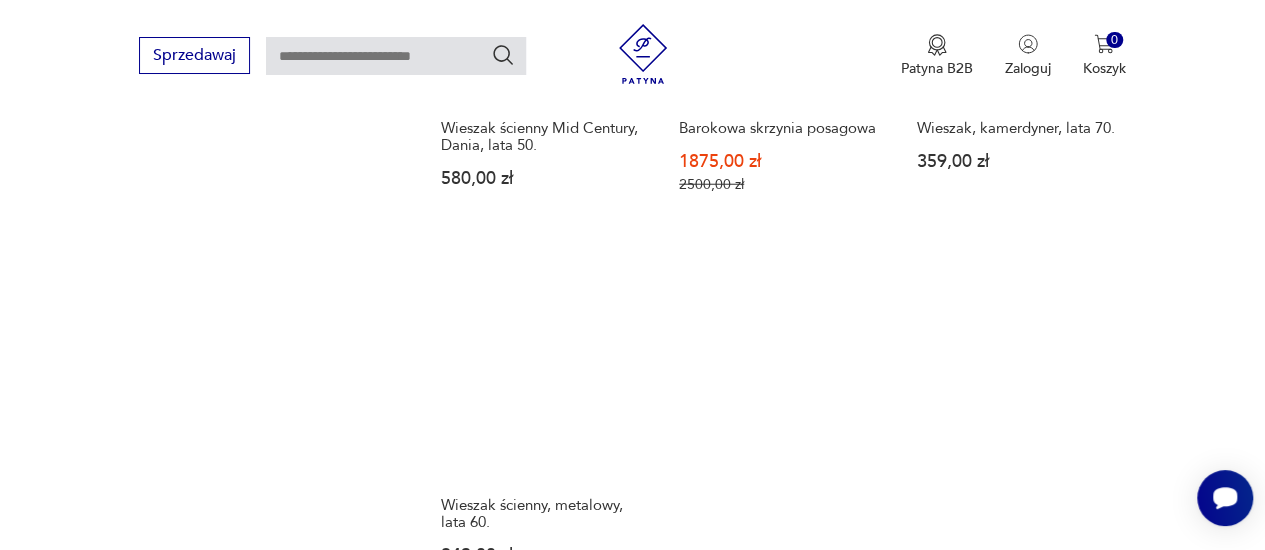 scroll, scrollTop: 2830, scrollLeft: 0, axis: vertical 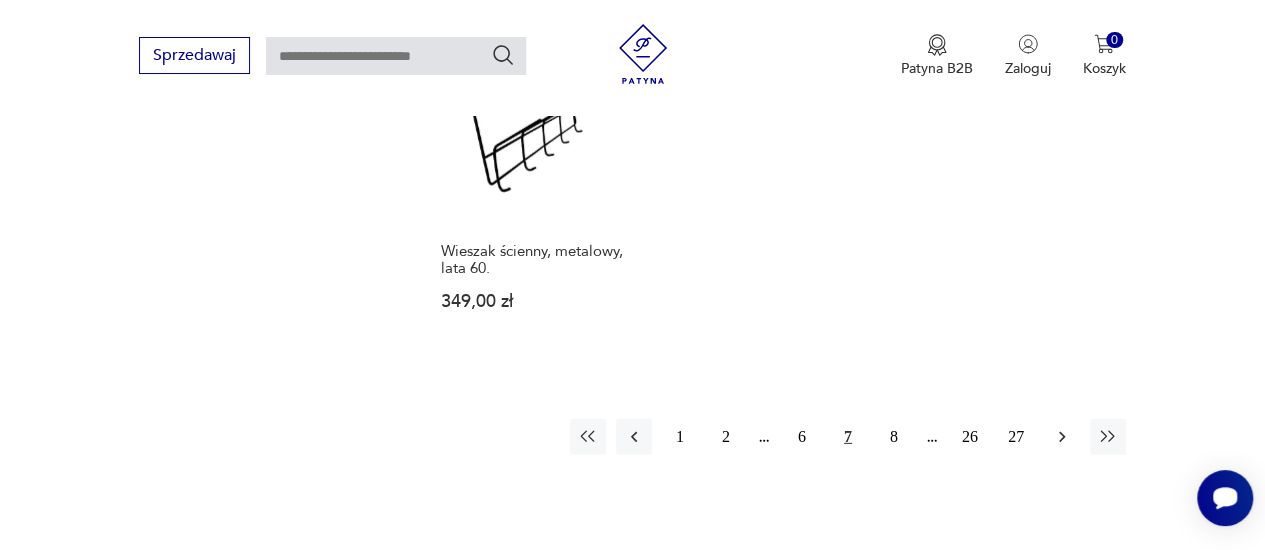click 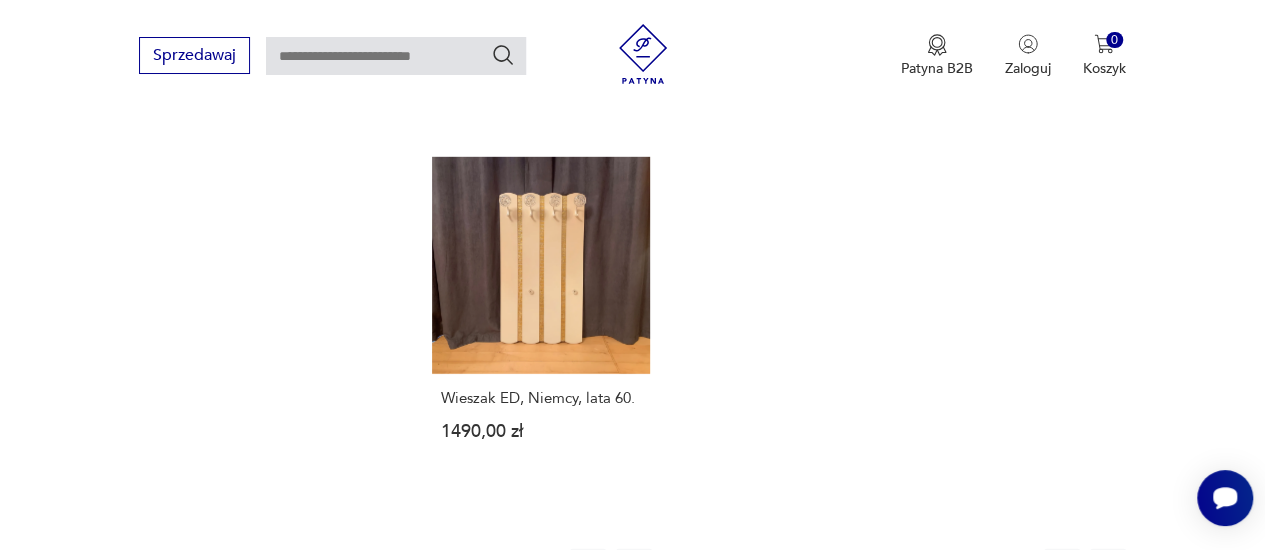 scroll, scrollTop: 2930, scrollLeft: 0, axis: vertical 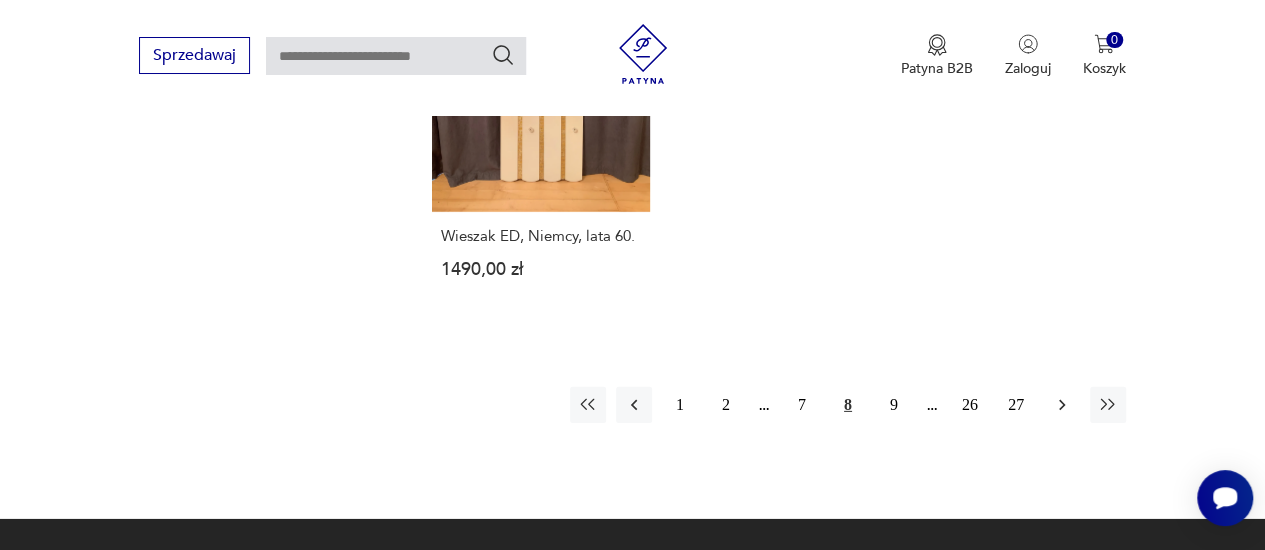 click 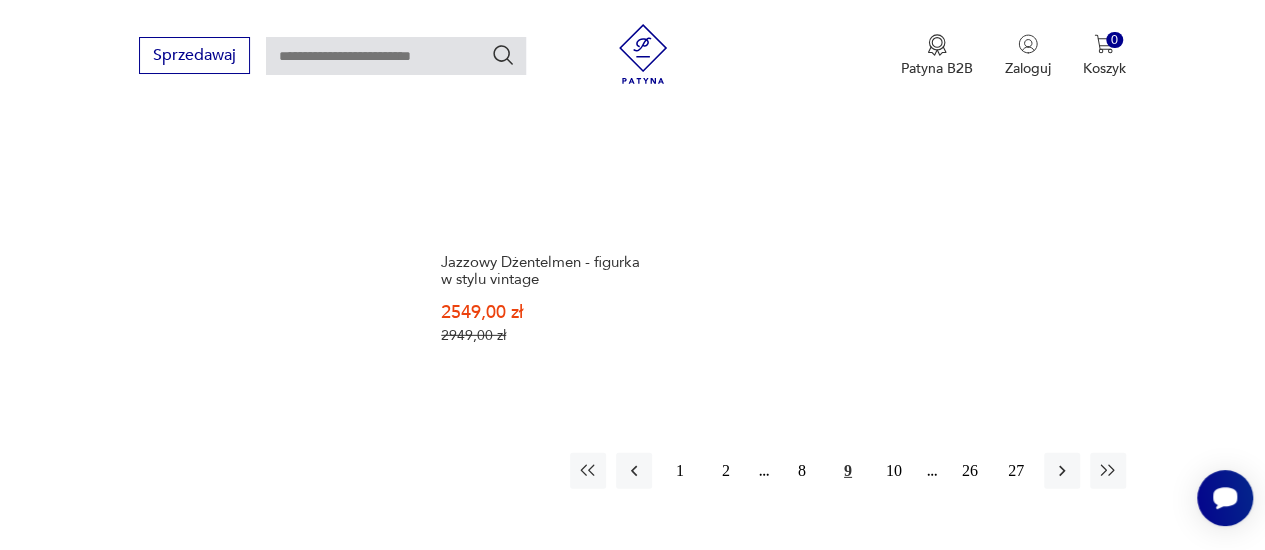 scroll, scrollTop: 2930, scrollLeft: 0, axis: vertical 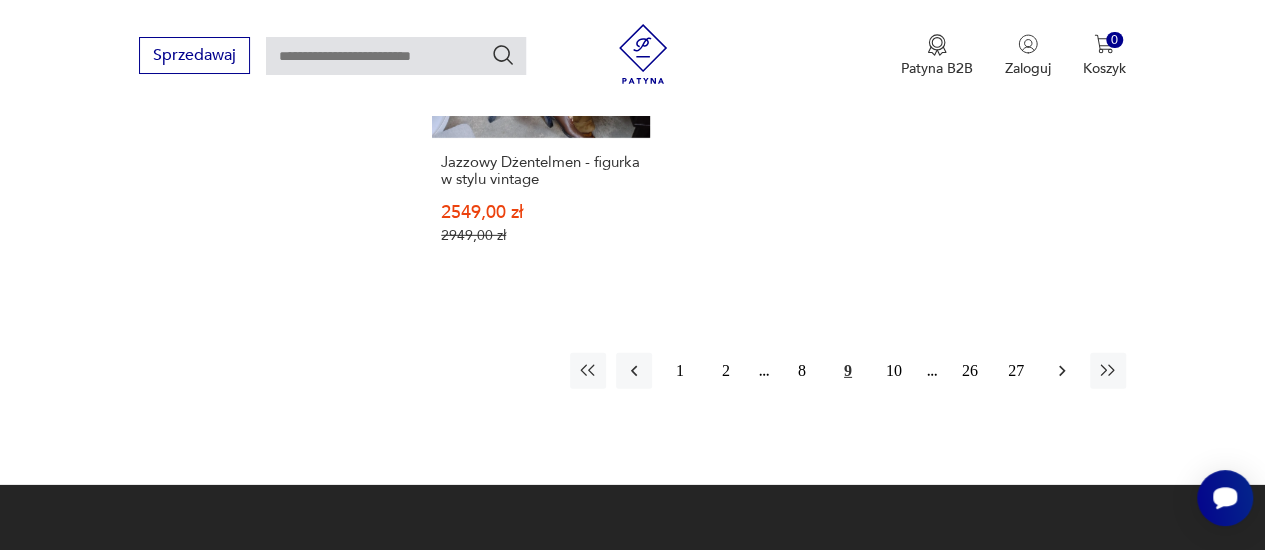 click 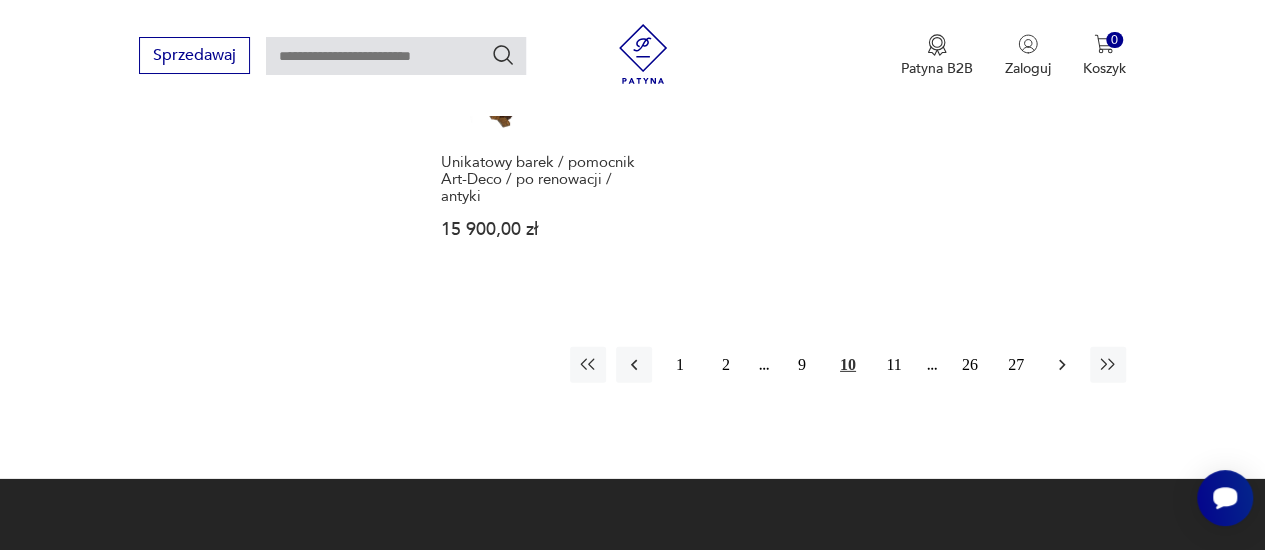 click 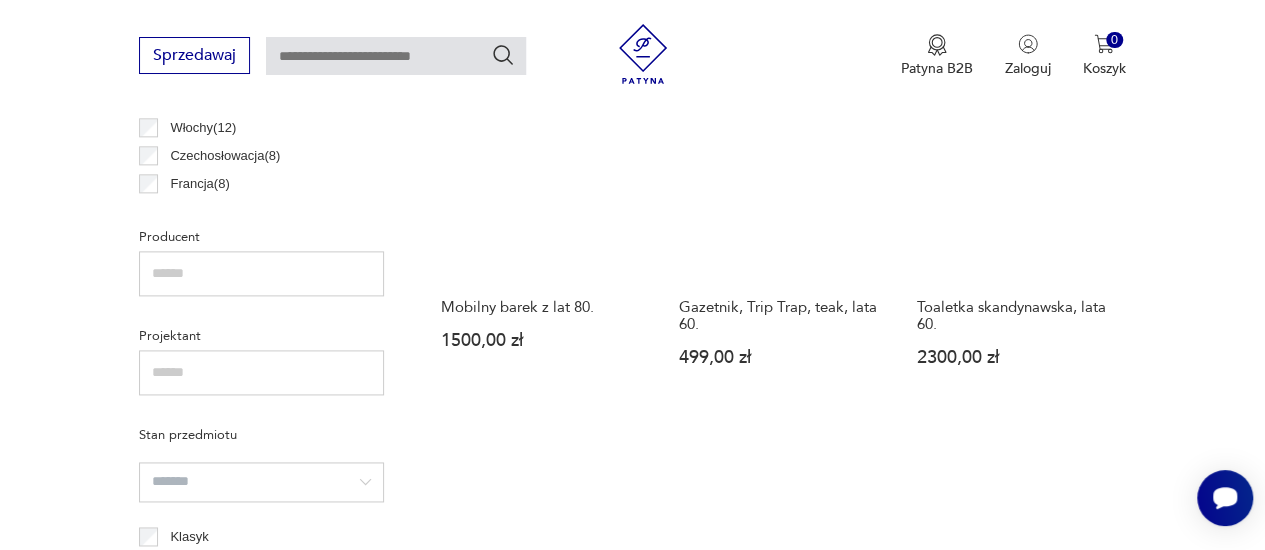 scroll, scrollTop: 1130, scrollLeft: 0, axis: vertical 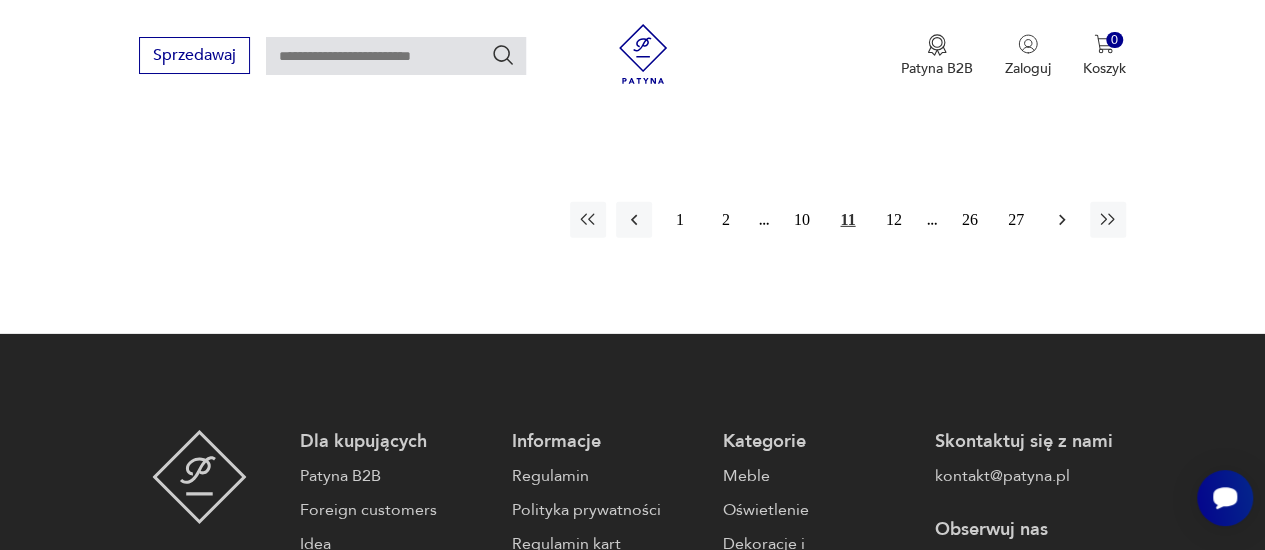 click 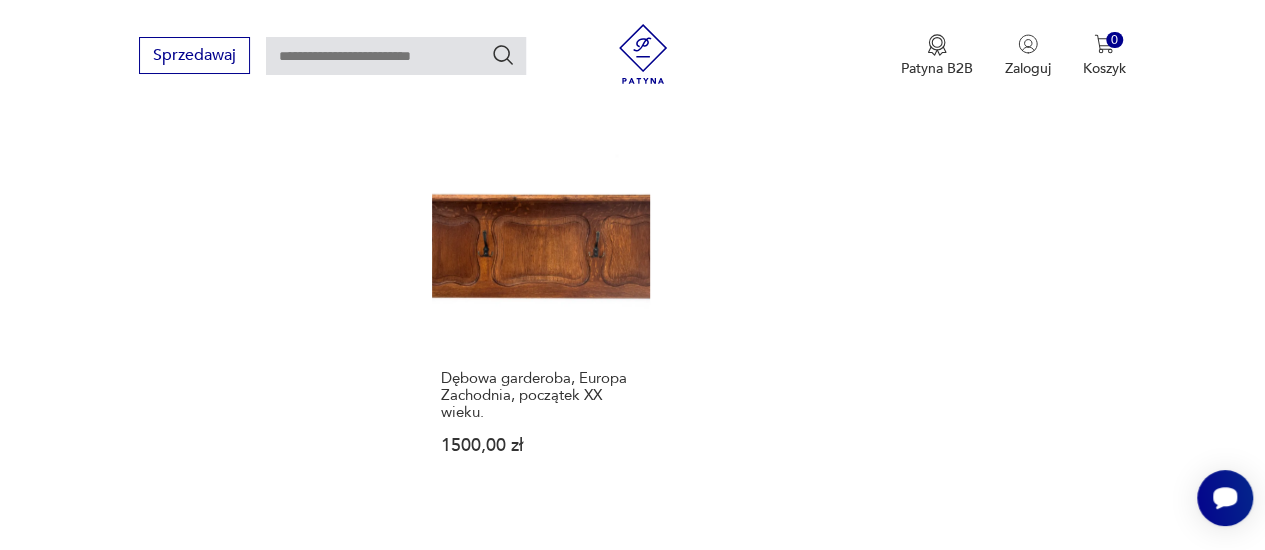 scroll, scrollTop: 2830, scrollLeft: 0, axis: vertical 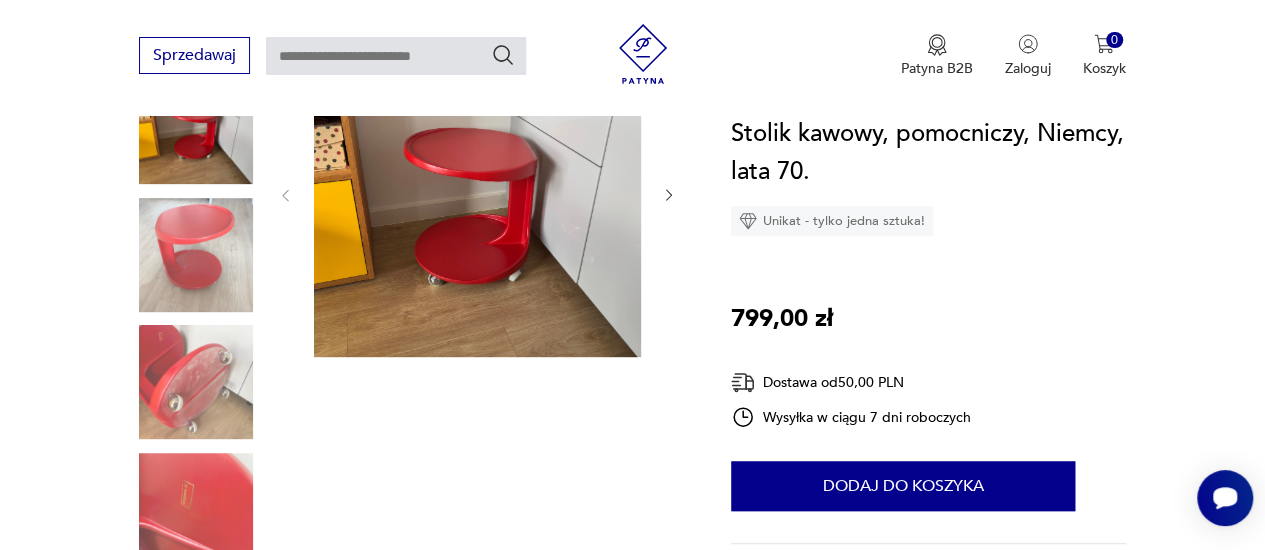 click 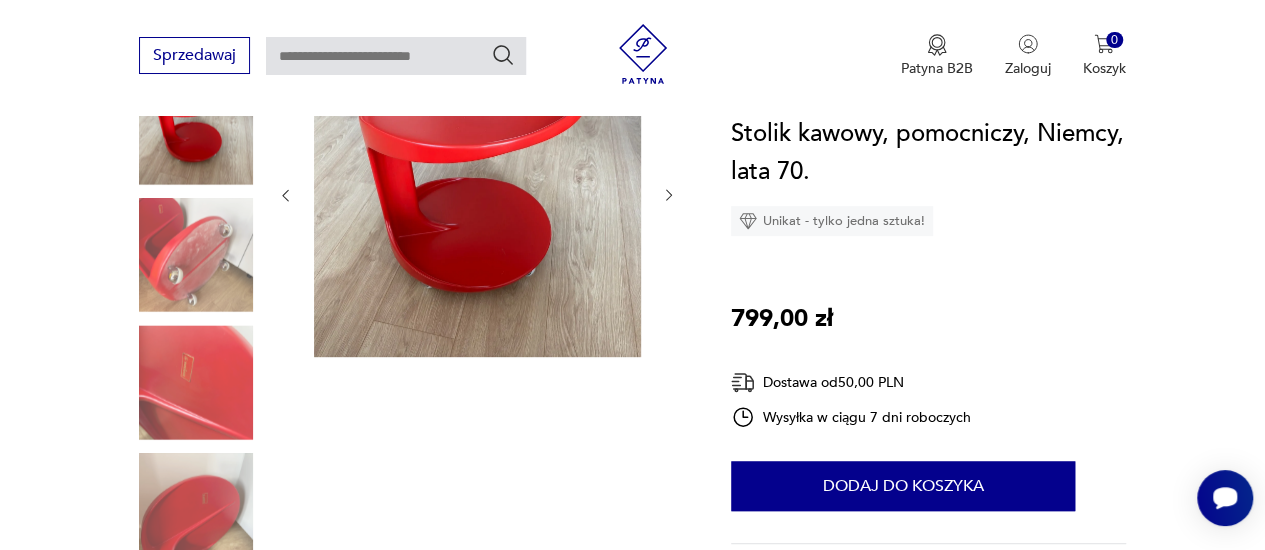 click 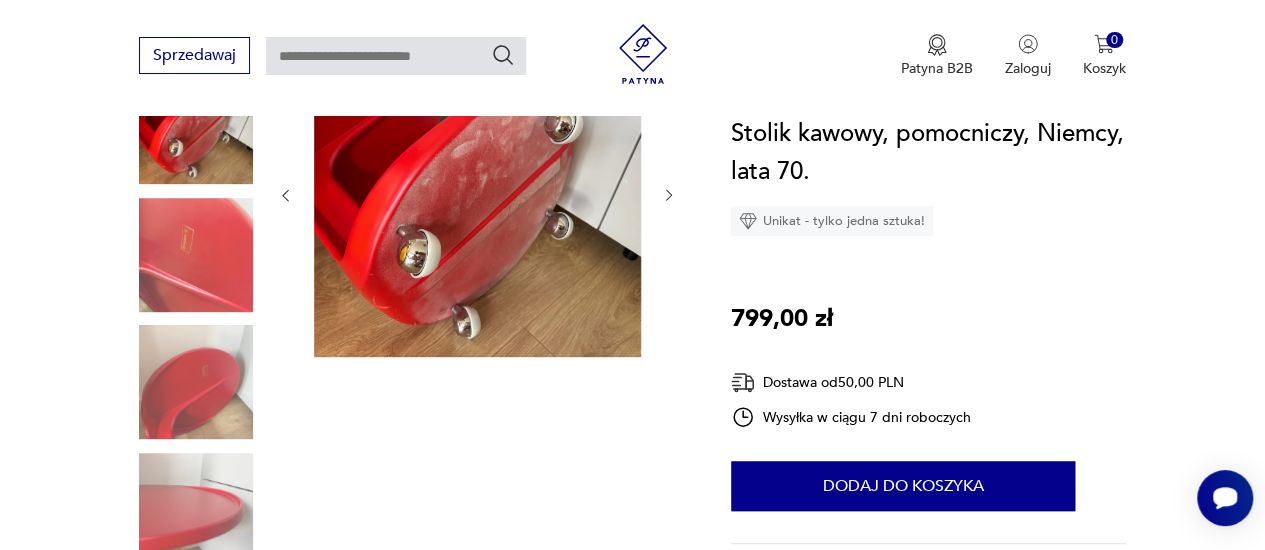click 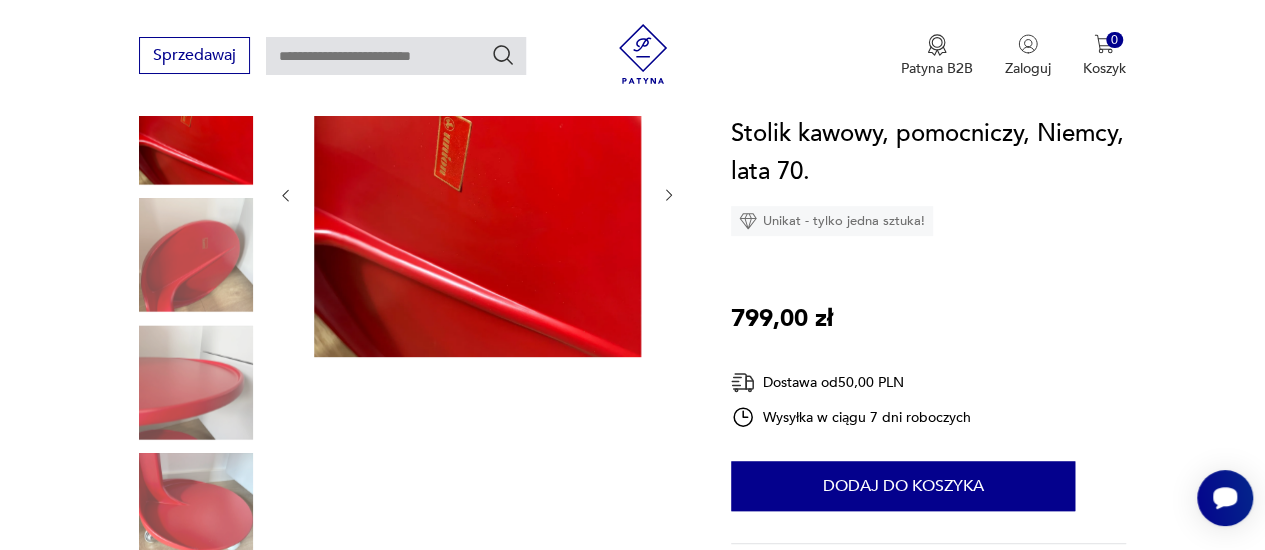click 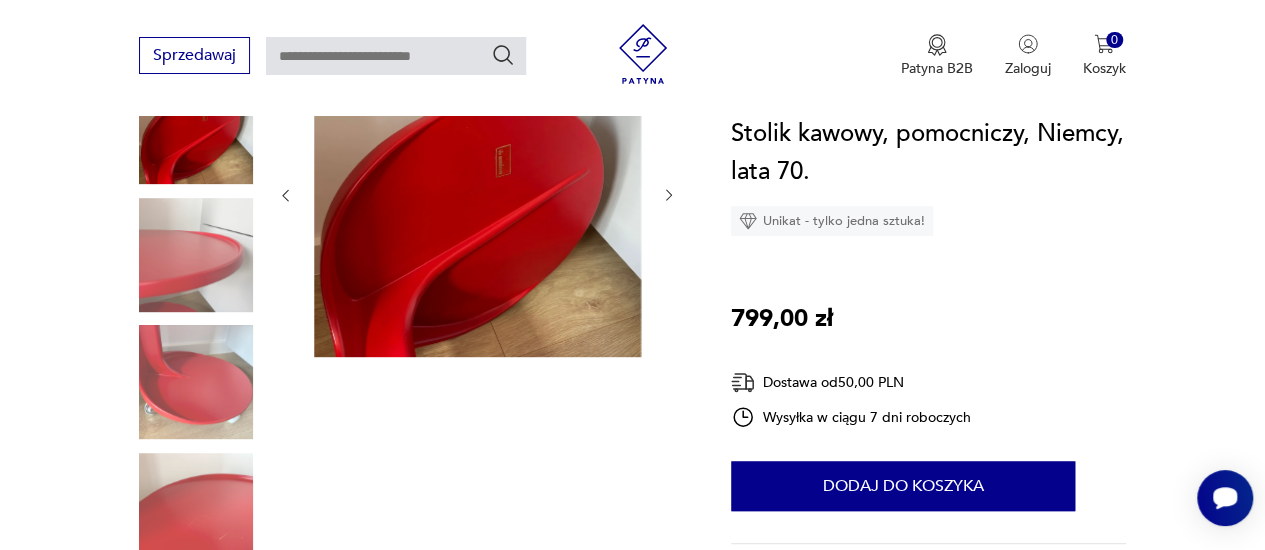 click 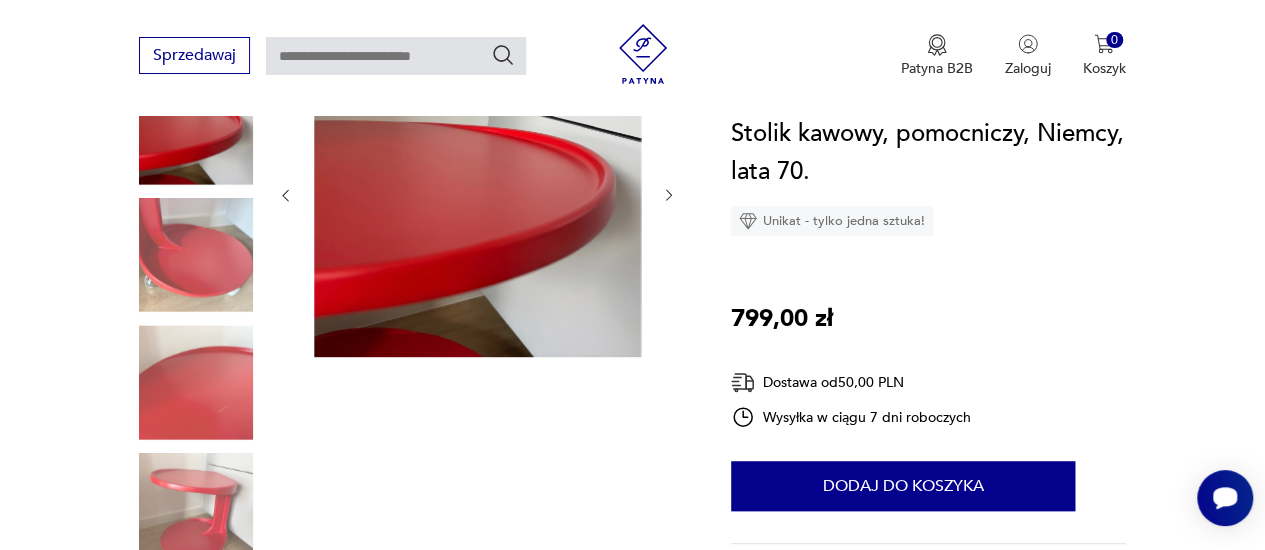 click 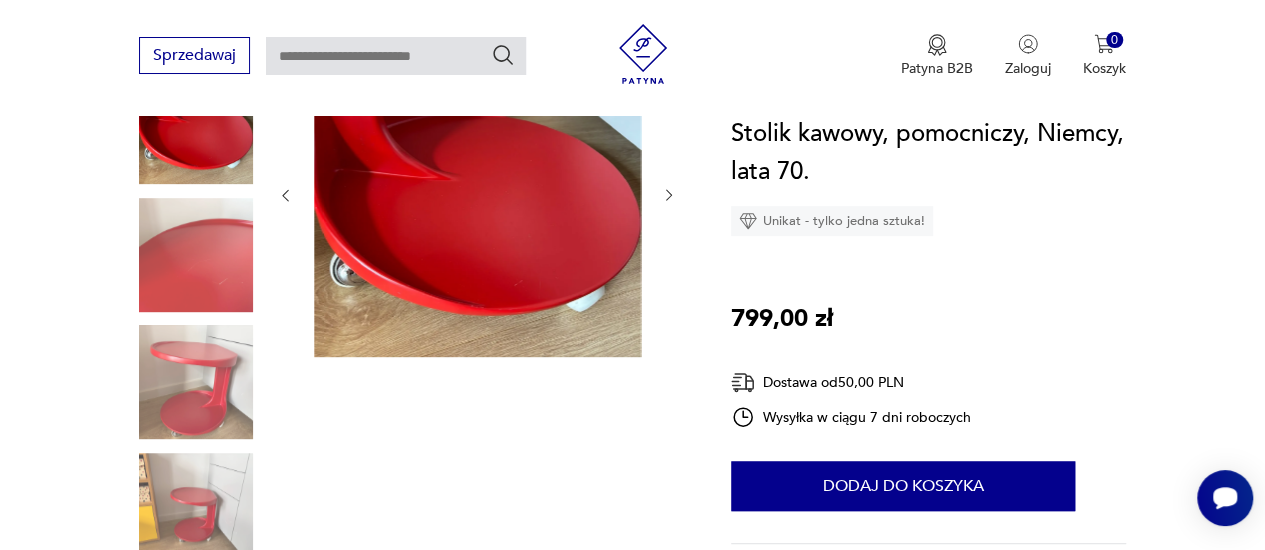 click 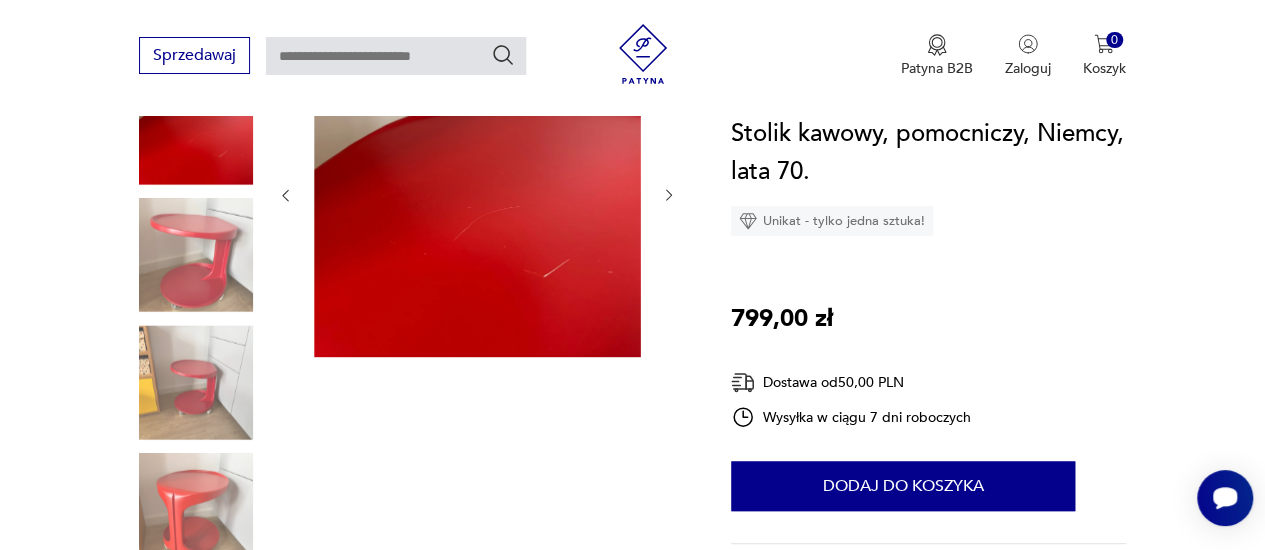 click 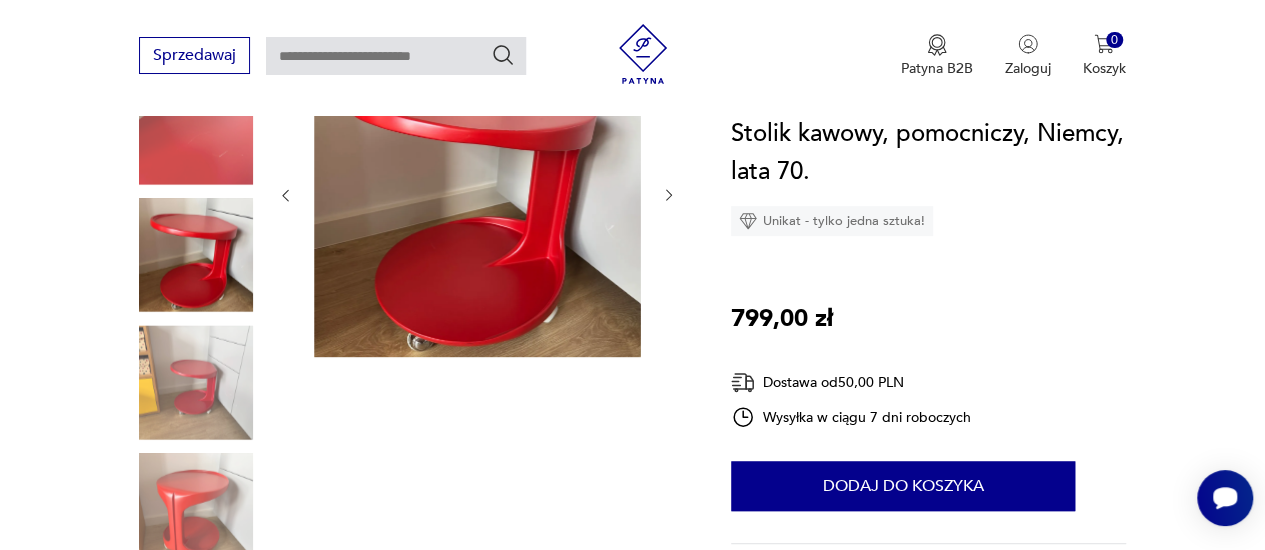 scroll, scrollTop: 100, scrollLeft: 0, axis: vertical 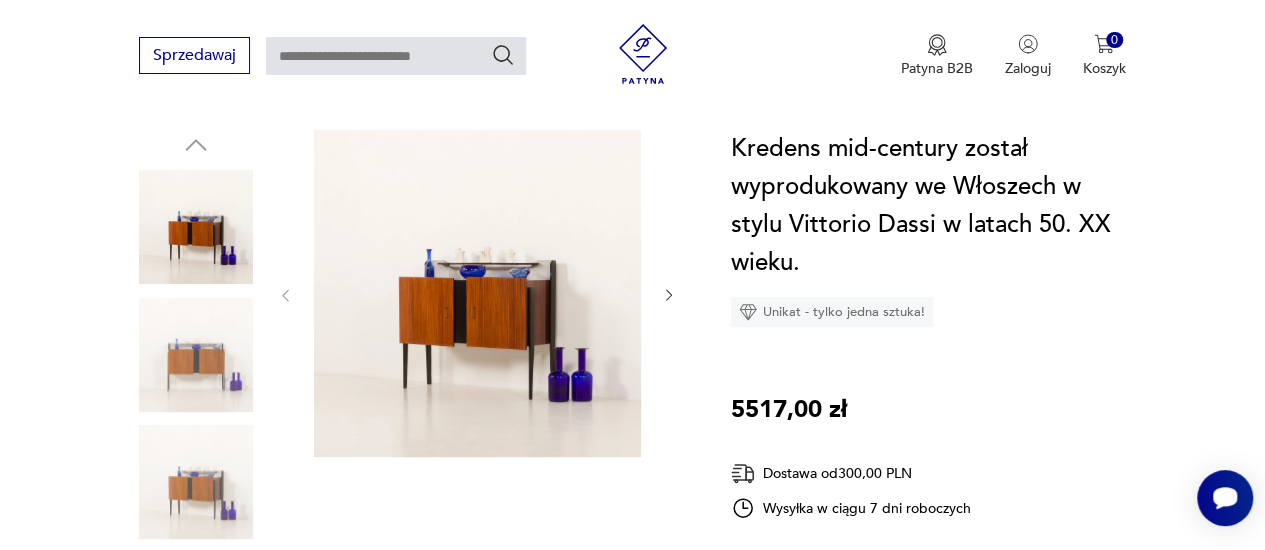 click at bounding box center (477, 295) 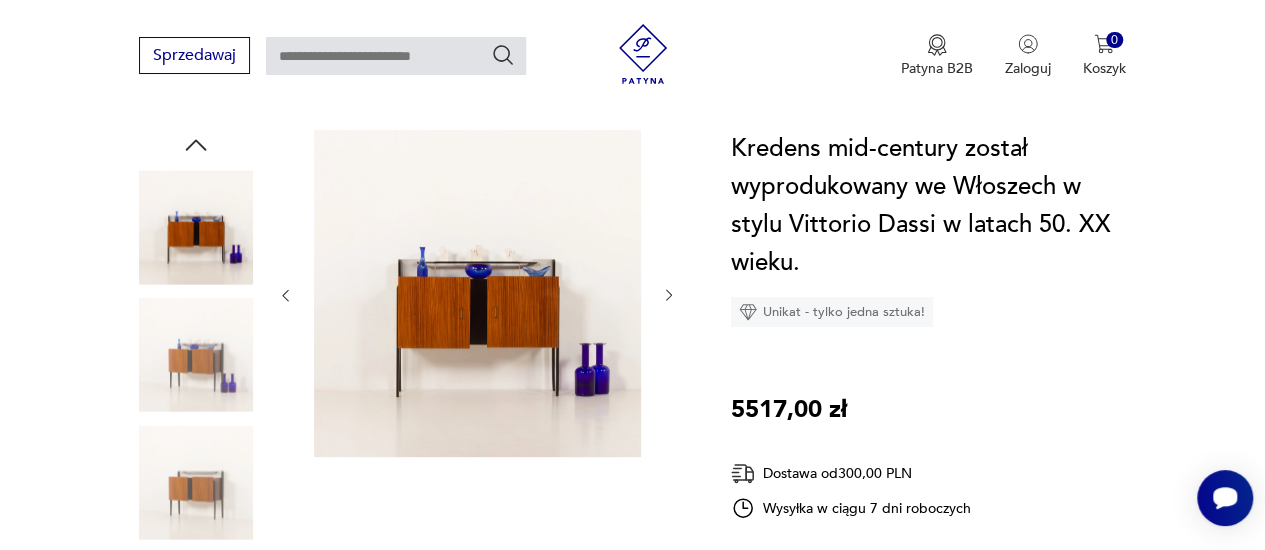 click 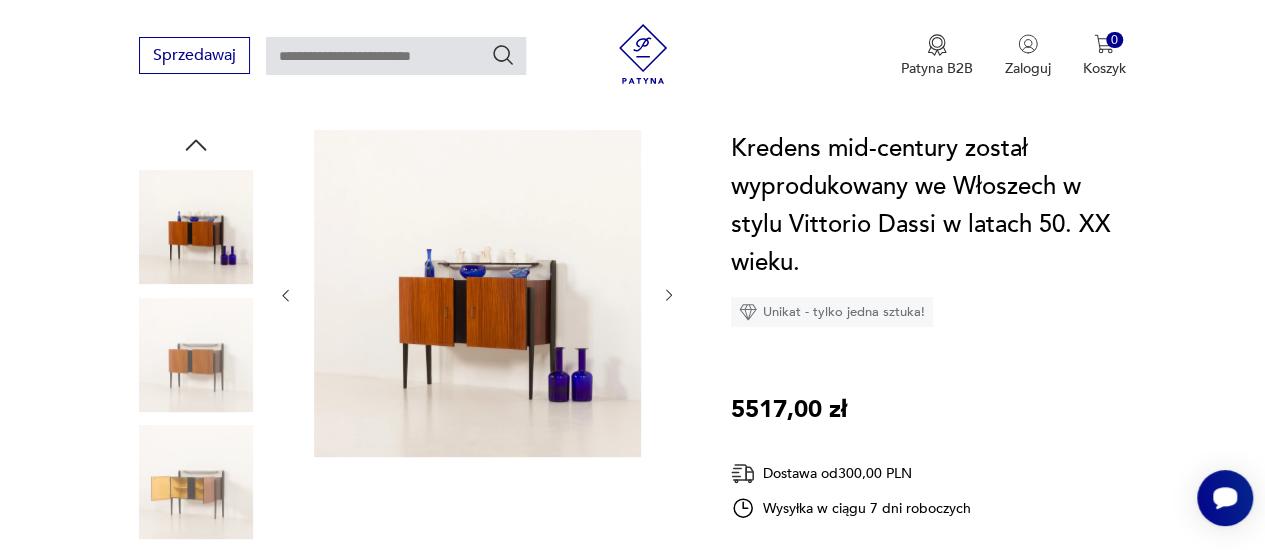 click 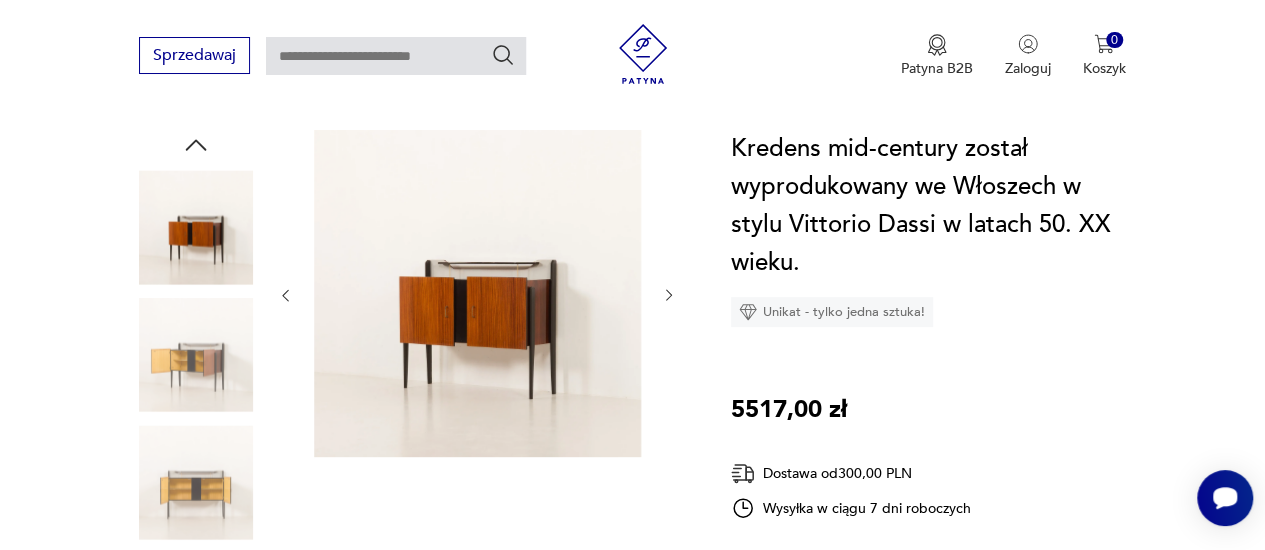 click 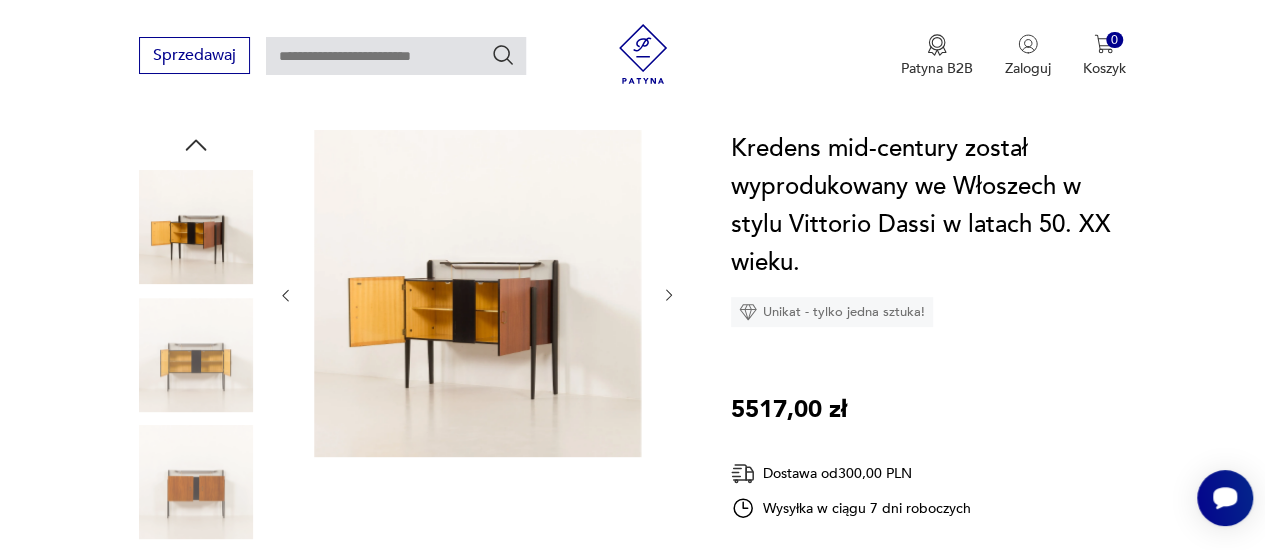 click 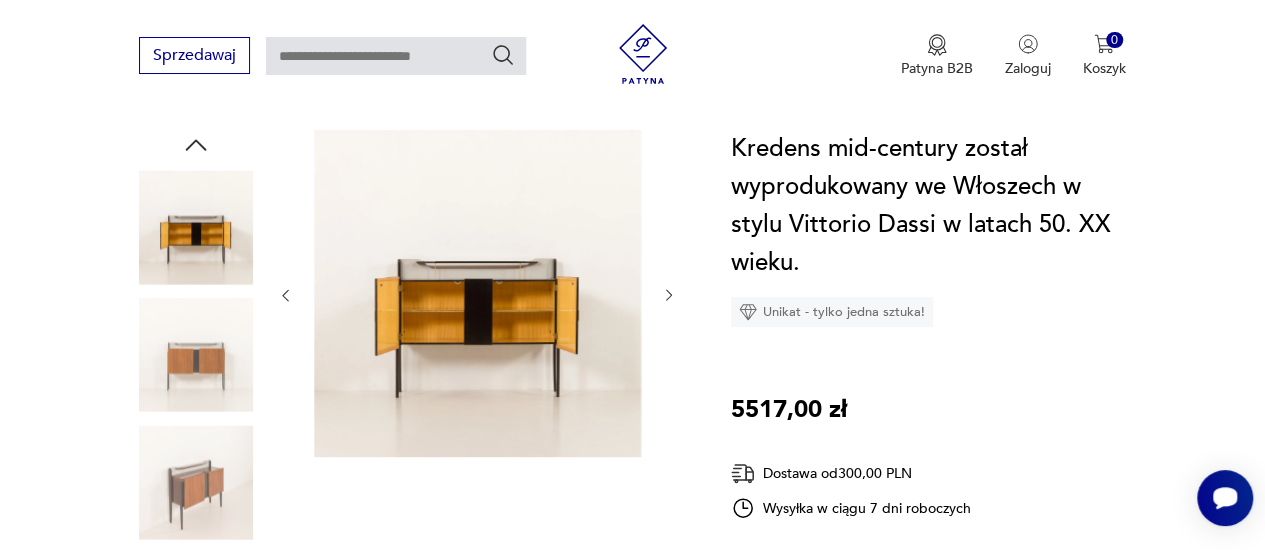click 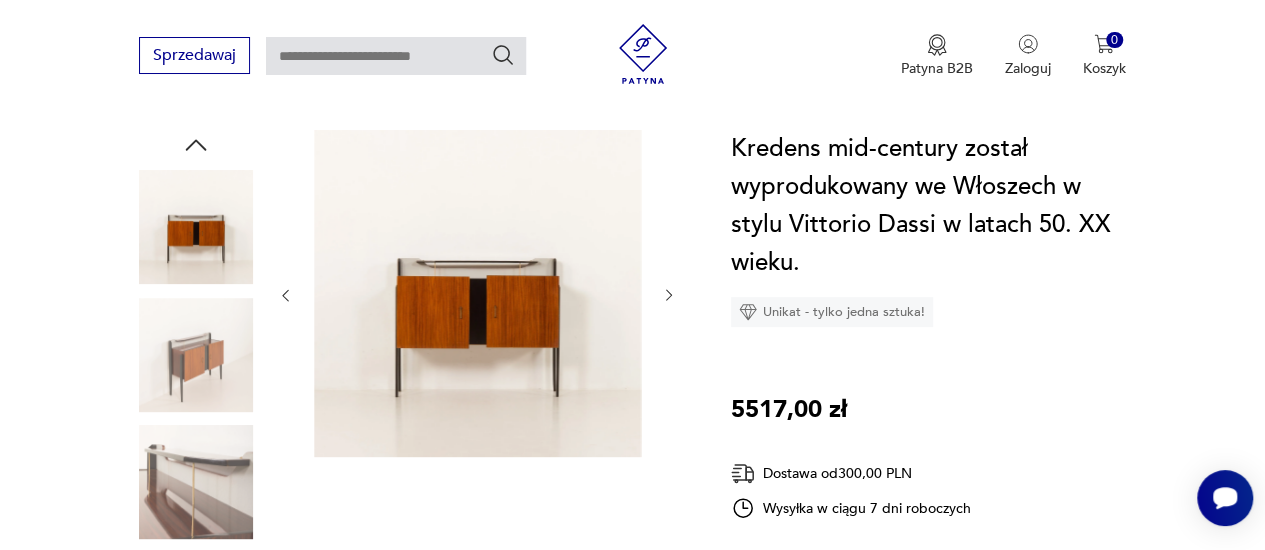 click 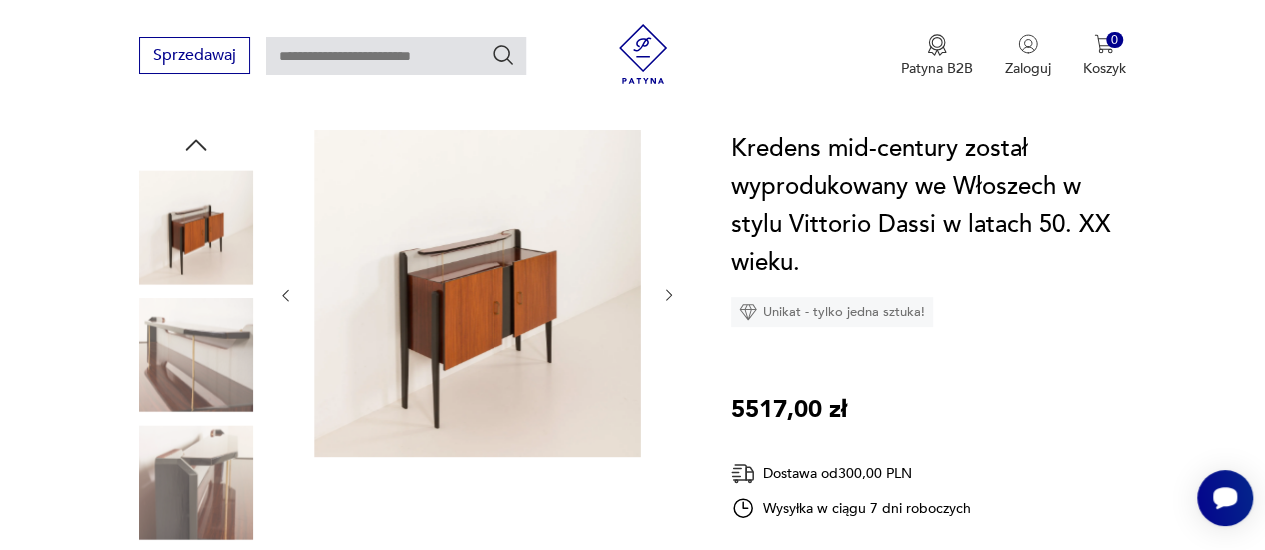 click 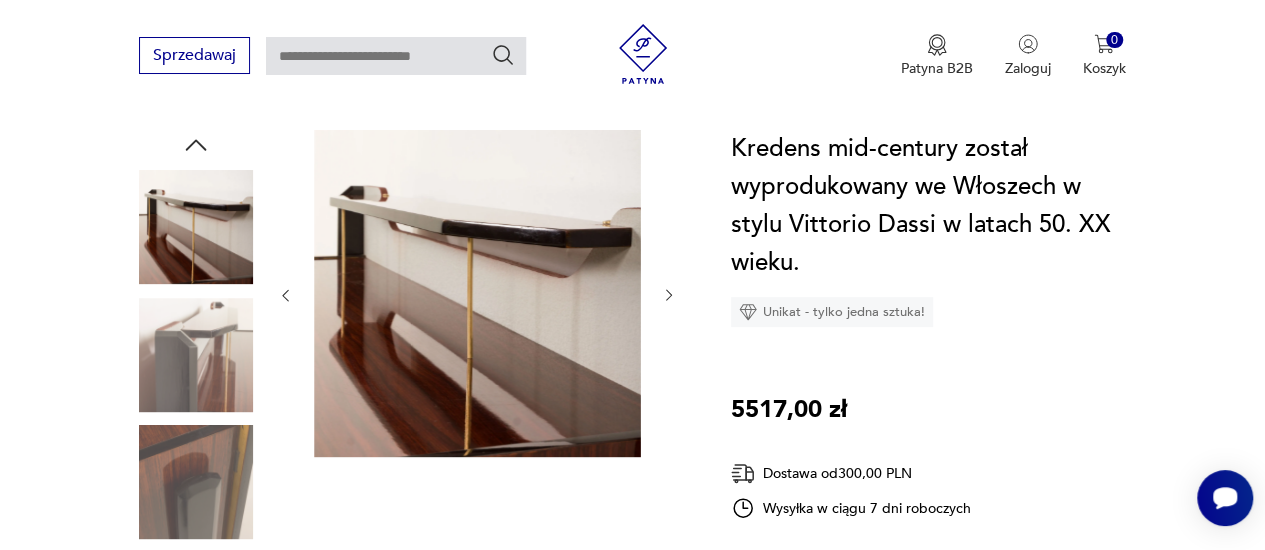 click 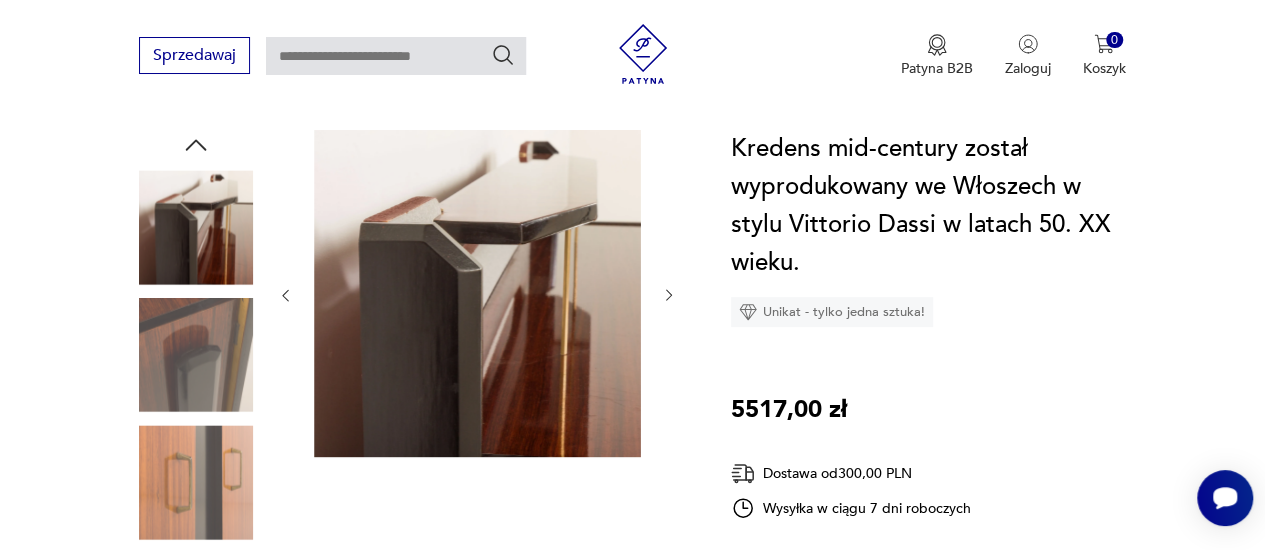 click 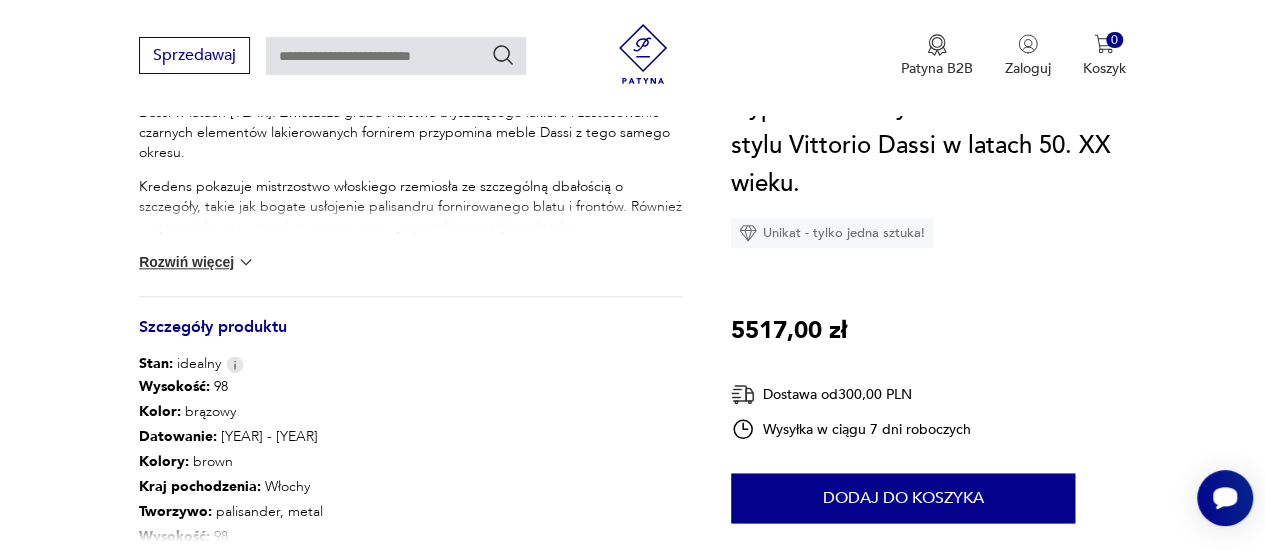 scroll, scrollTop: 1000, scrollLeft: 0, axis: vertical 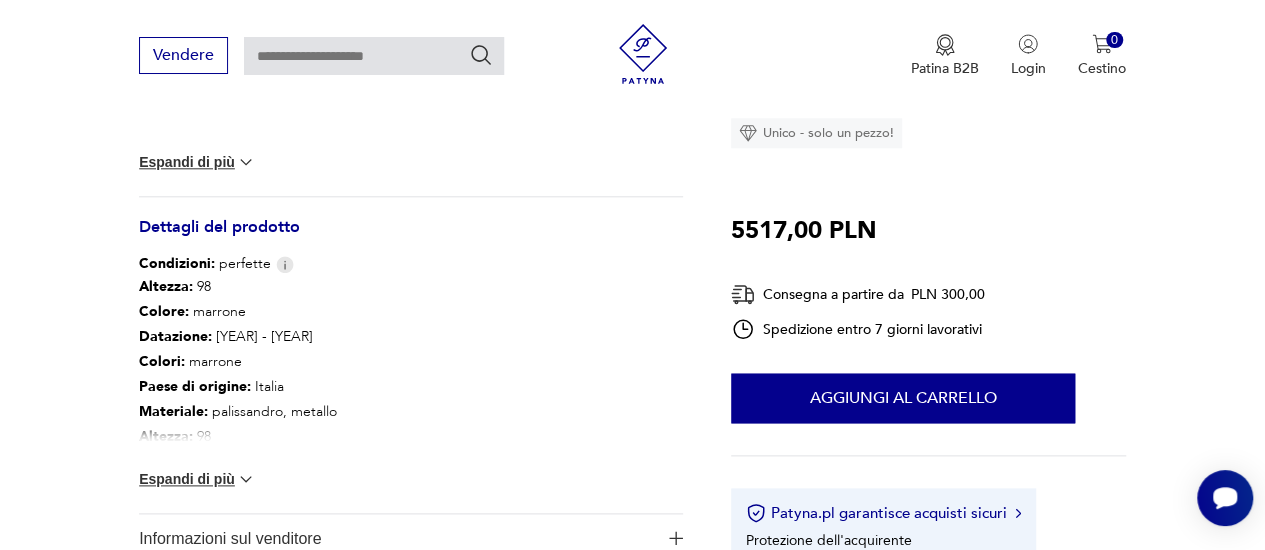 click at bounding box center (246, 479) 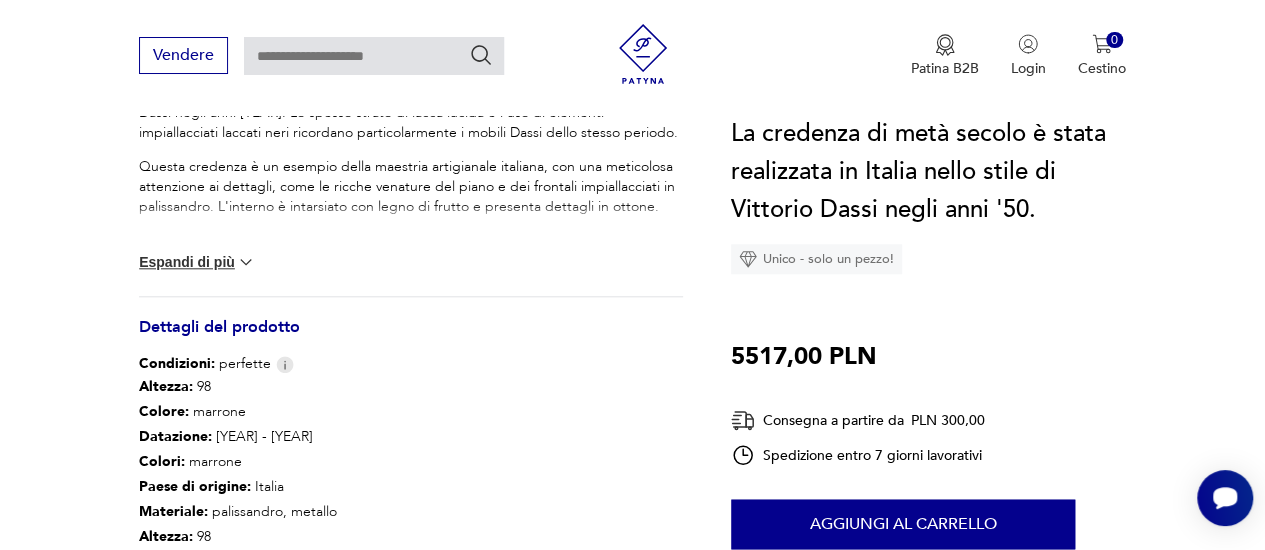 scroll, scrollTop: 800, scrollLeft: 0, axis: vertical 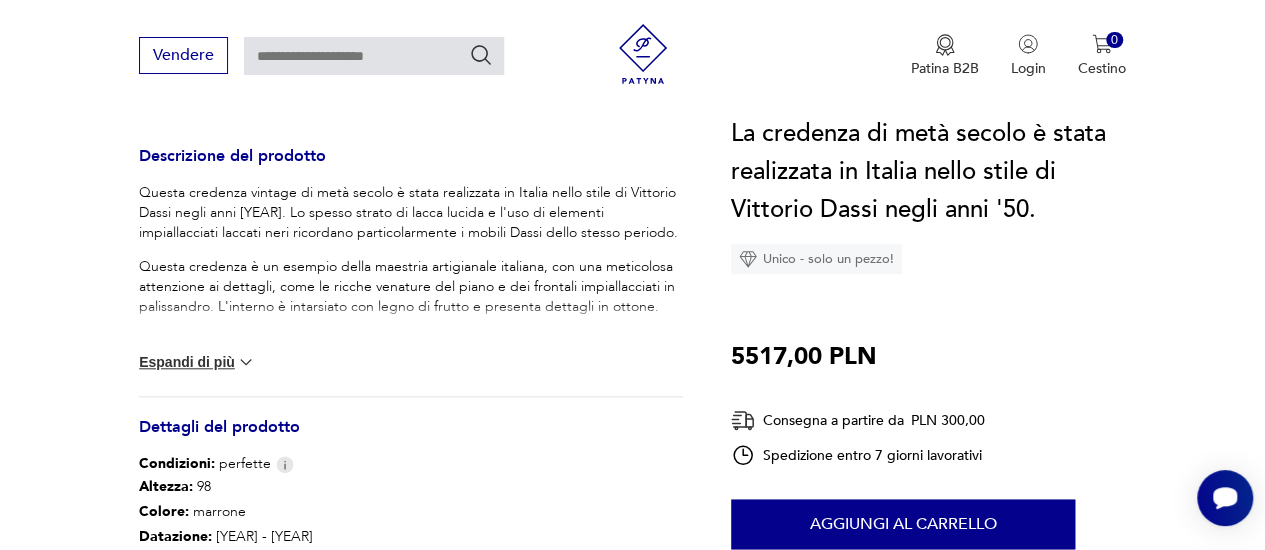 click on "Espandi di più" at bounding box center [187, 362] 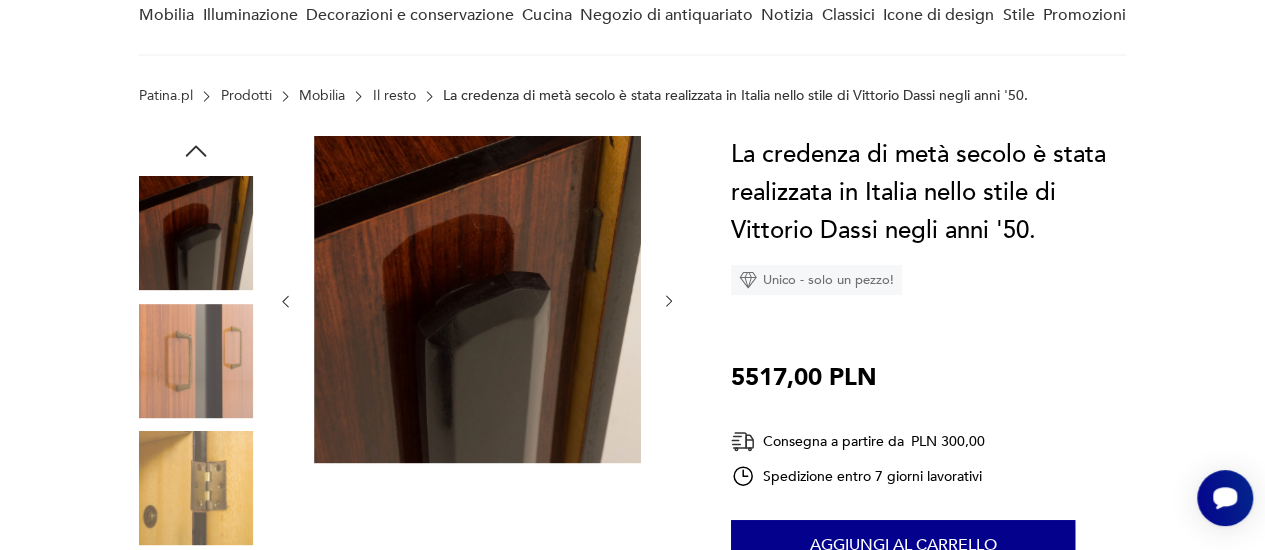 scroll, scrollTop: 0, scrollLeft: 0, axis: both 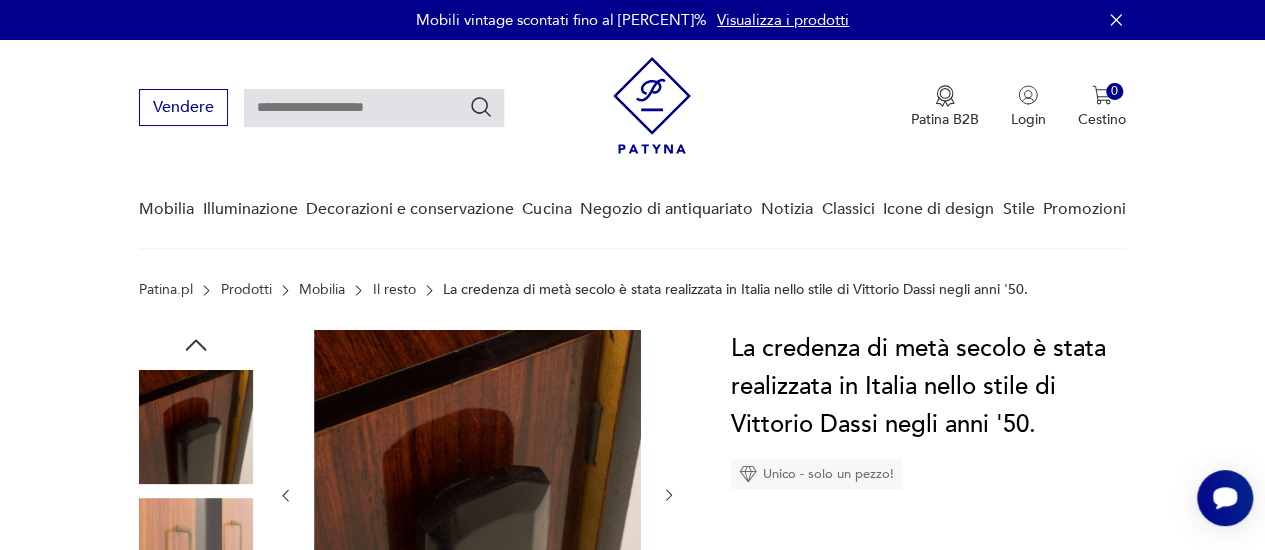 click at bounding box center (477, 493) 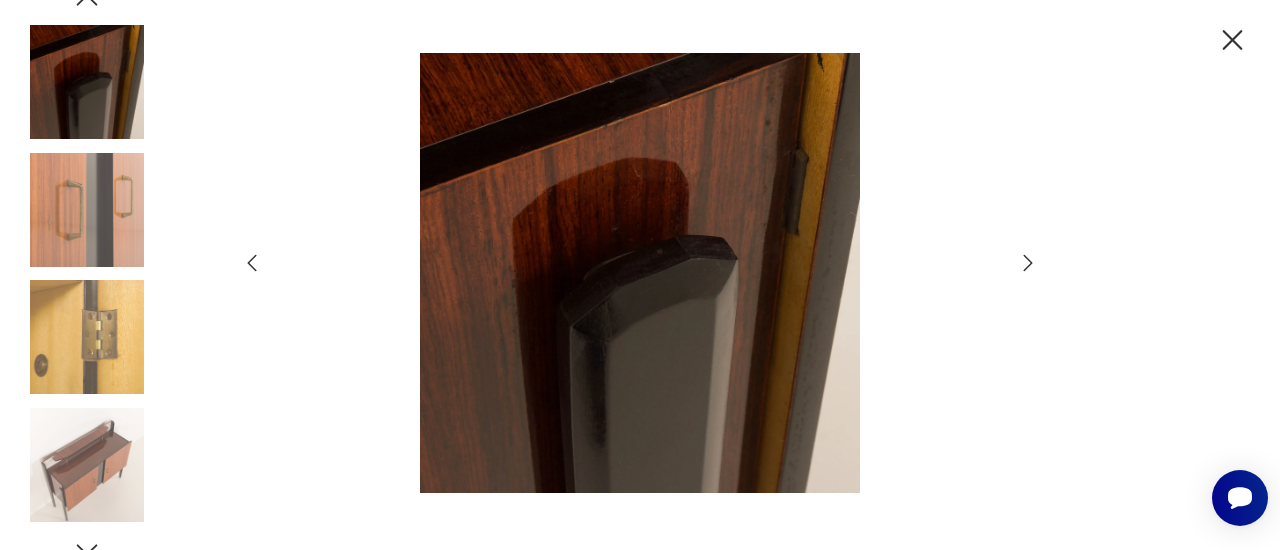 click 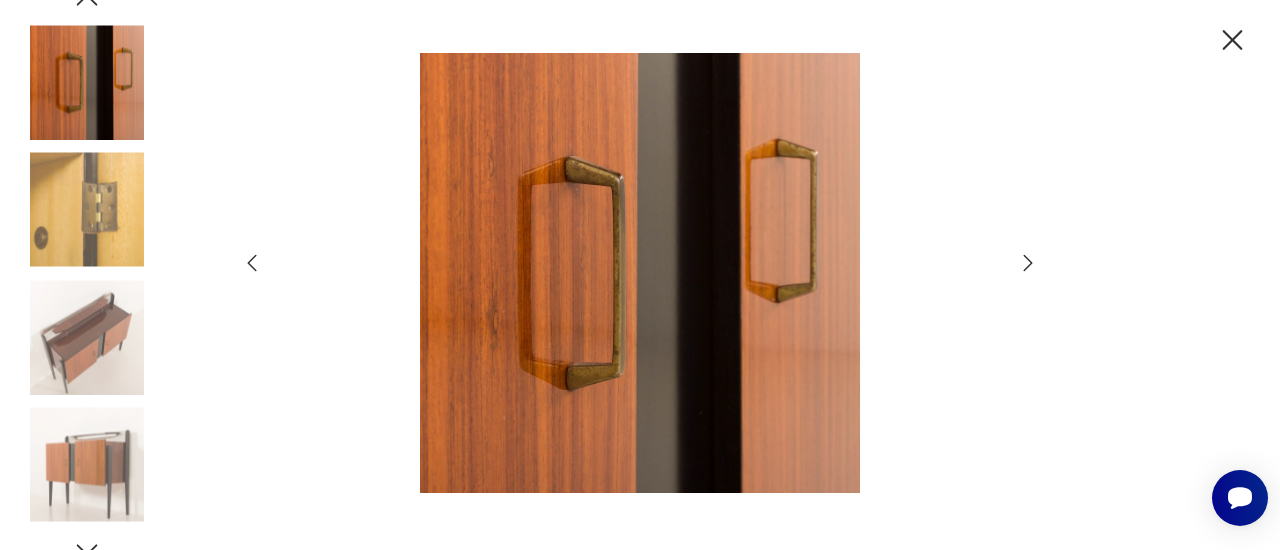 click 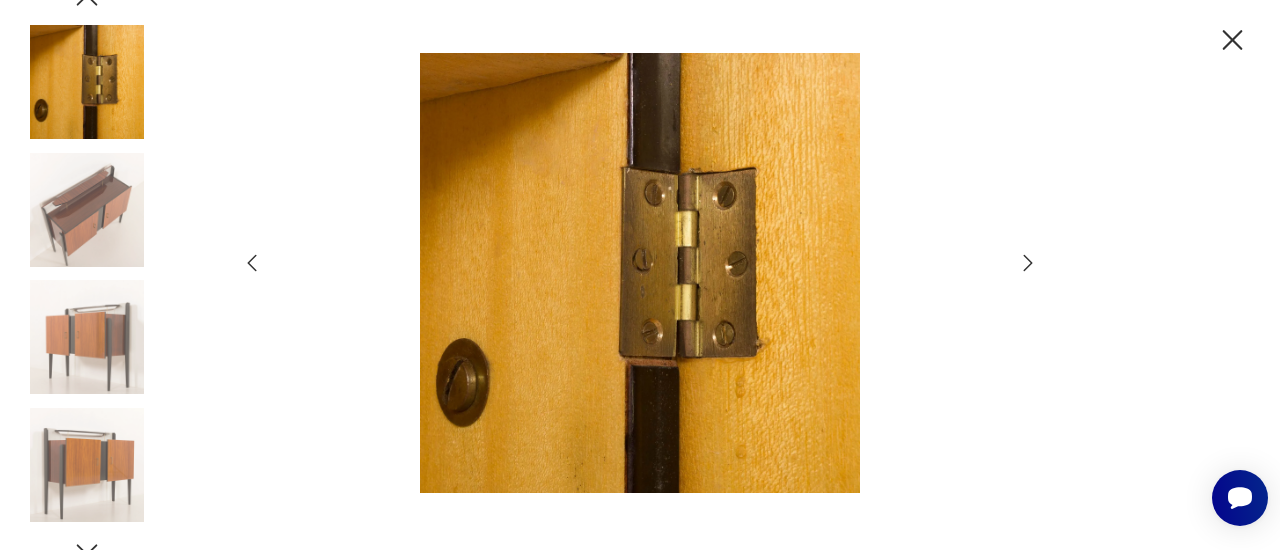 click 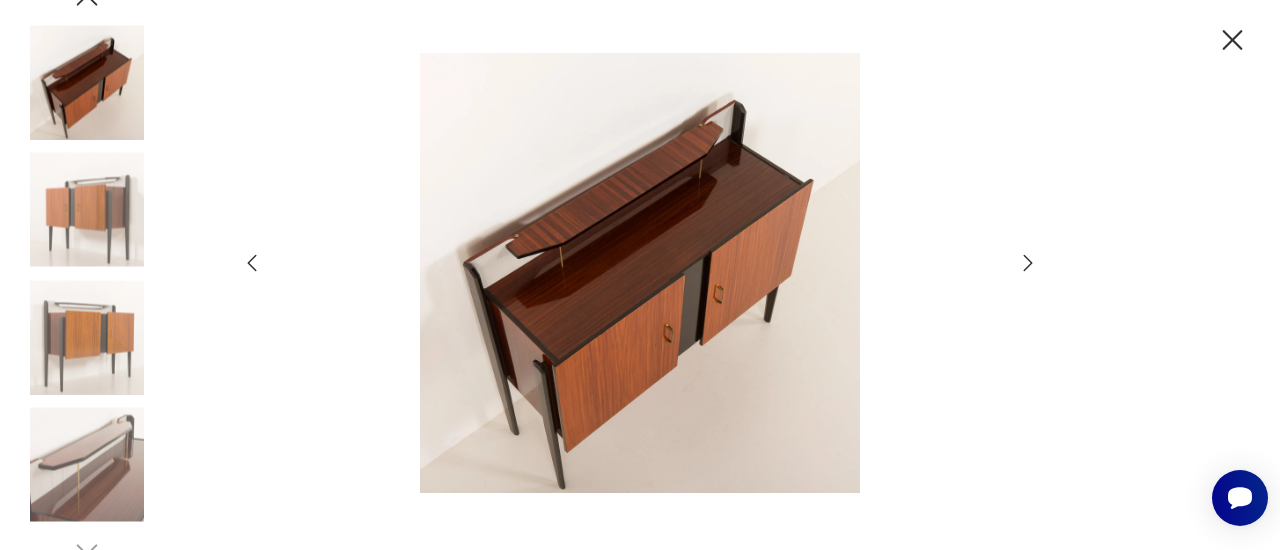 click 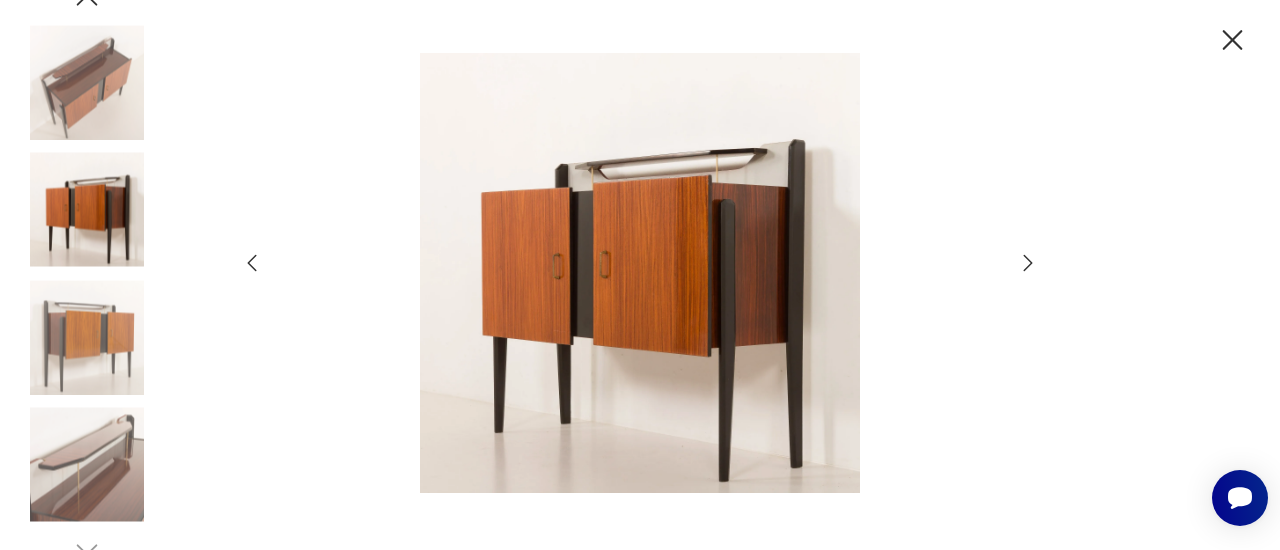 click 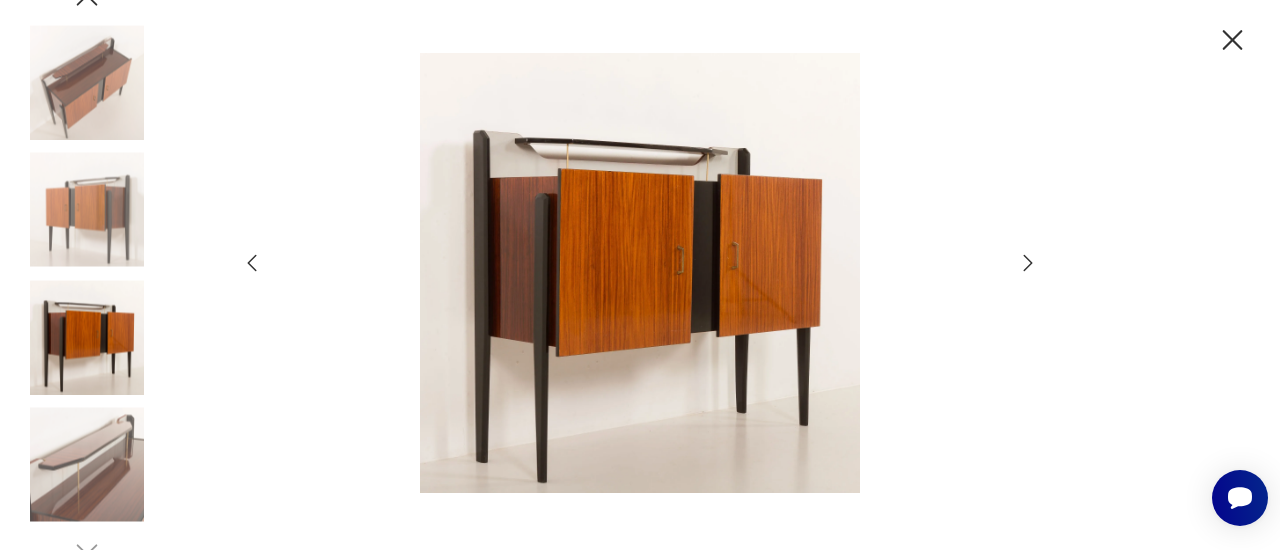 click 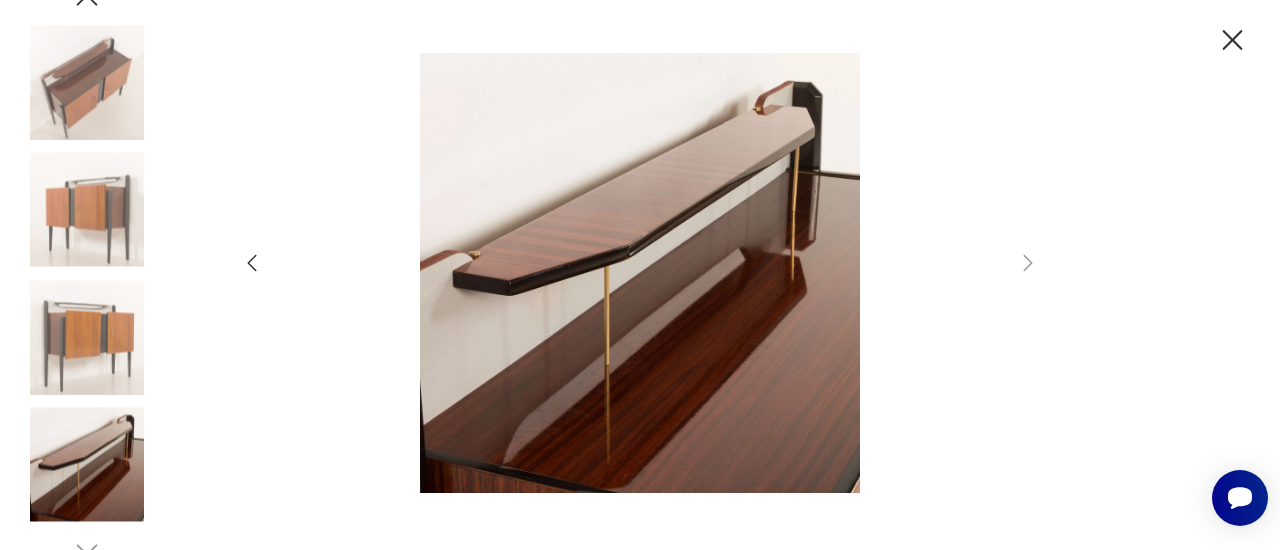 click 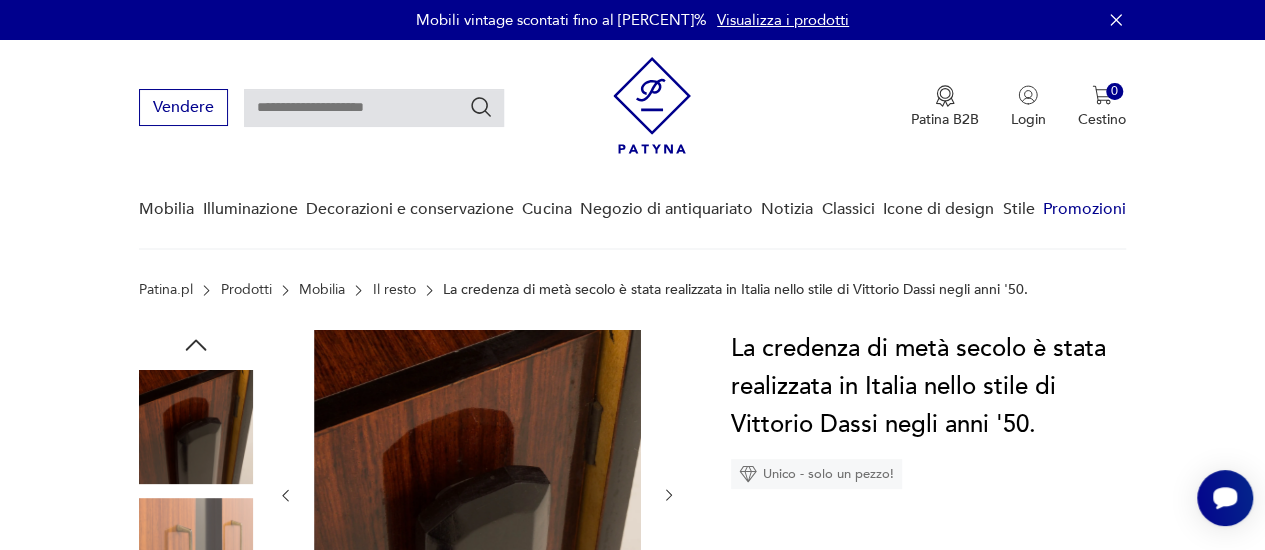 scroll, scrollTop: 200, scrollLeft: 0, axis: vertical 